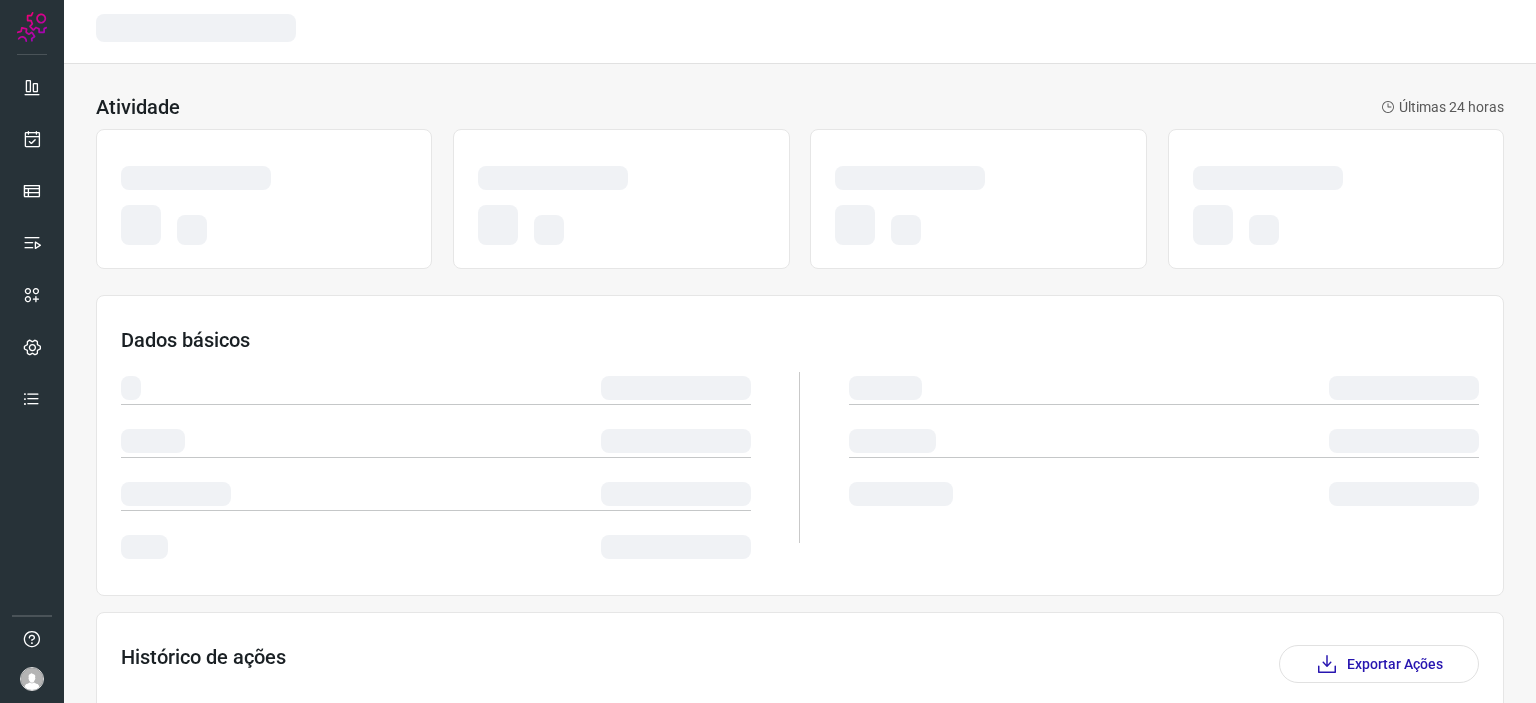 scroll, scrollTop: 0, scrollLeft: 0, axis: both 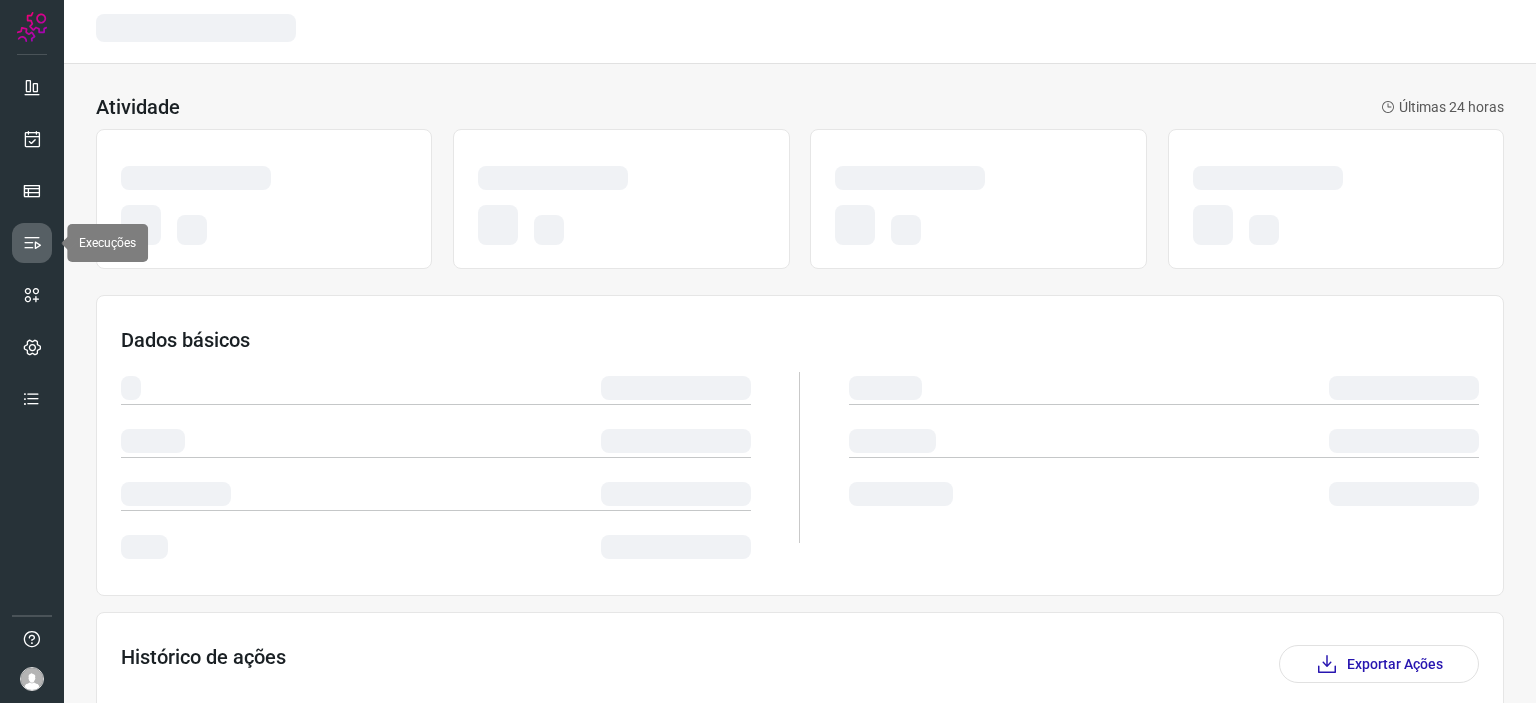 click at bounding box center (32, 243) 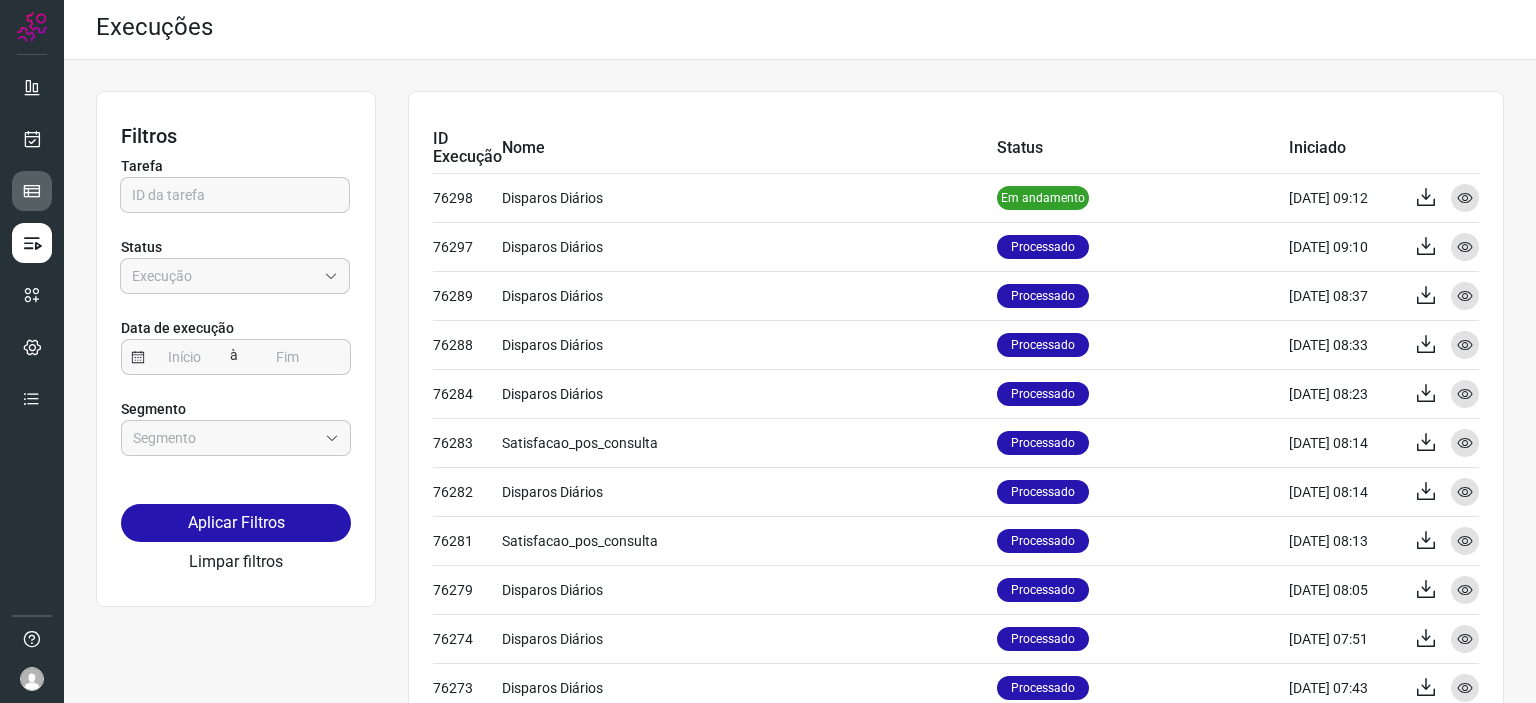scroll, scrollTop: 0, scrollLeft: 0, axis: both 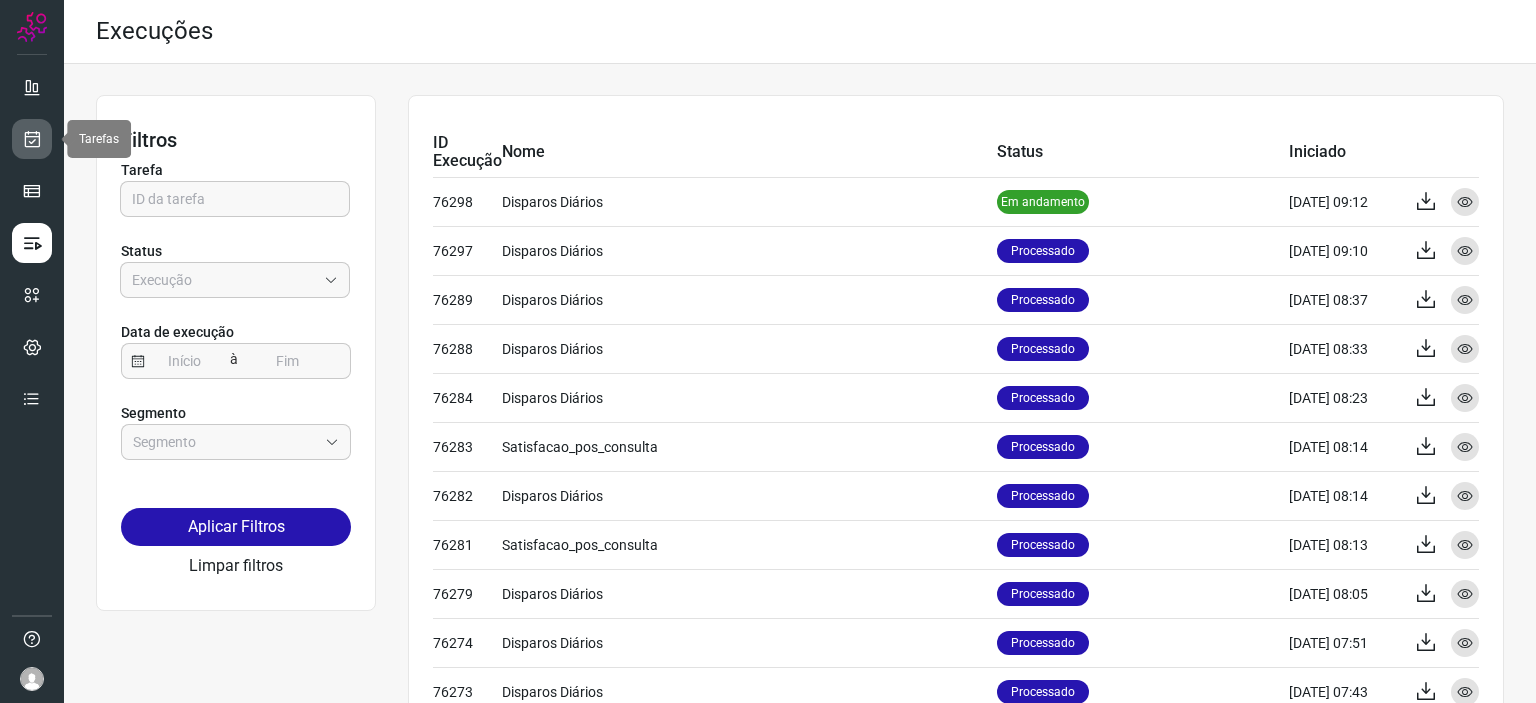click at bounding box center [32, 139] 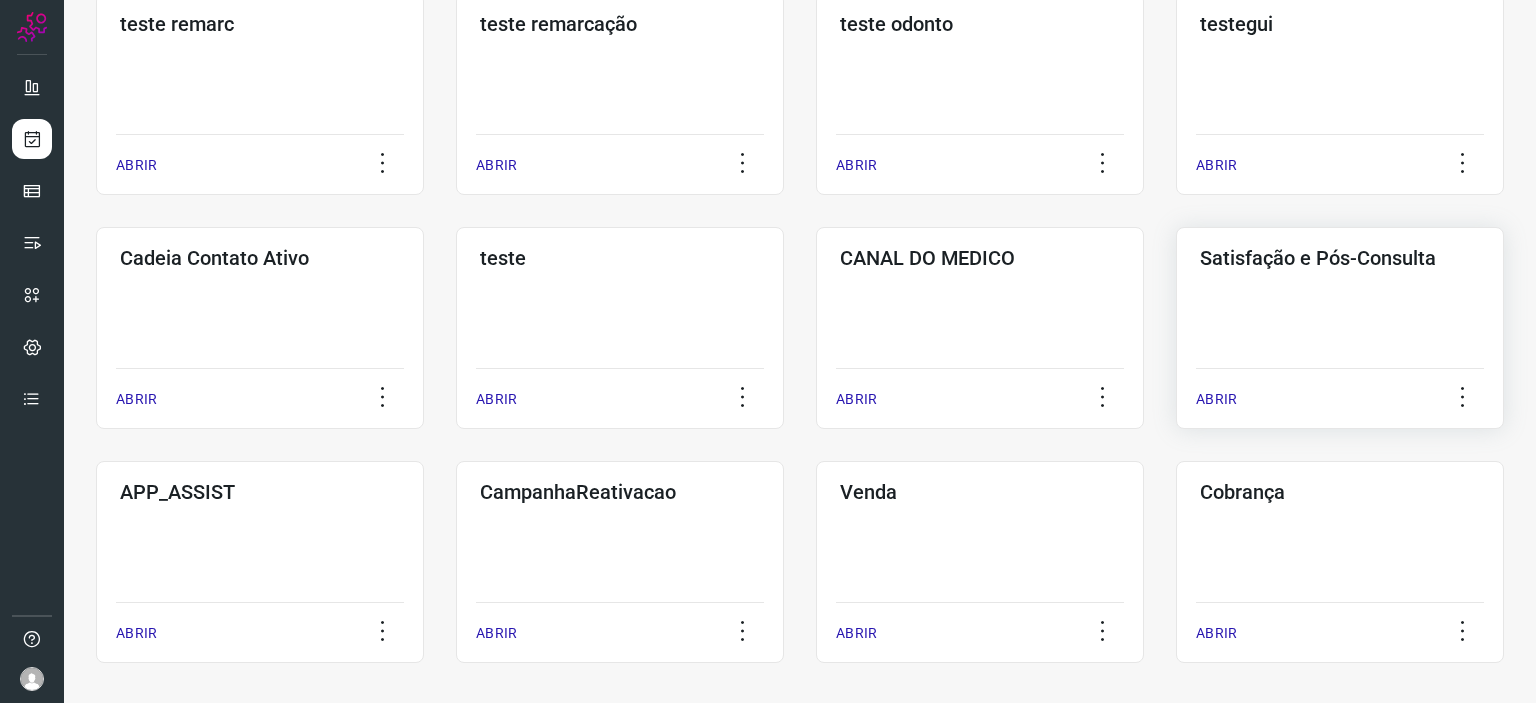 click on "Satisfação e Pós-Consulta  ABRIR" 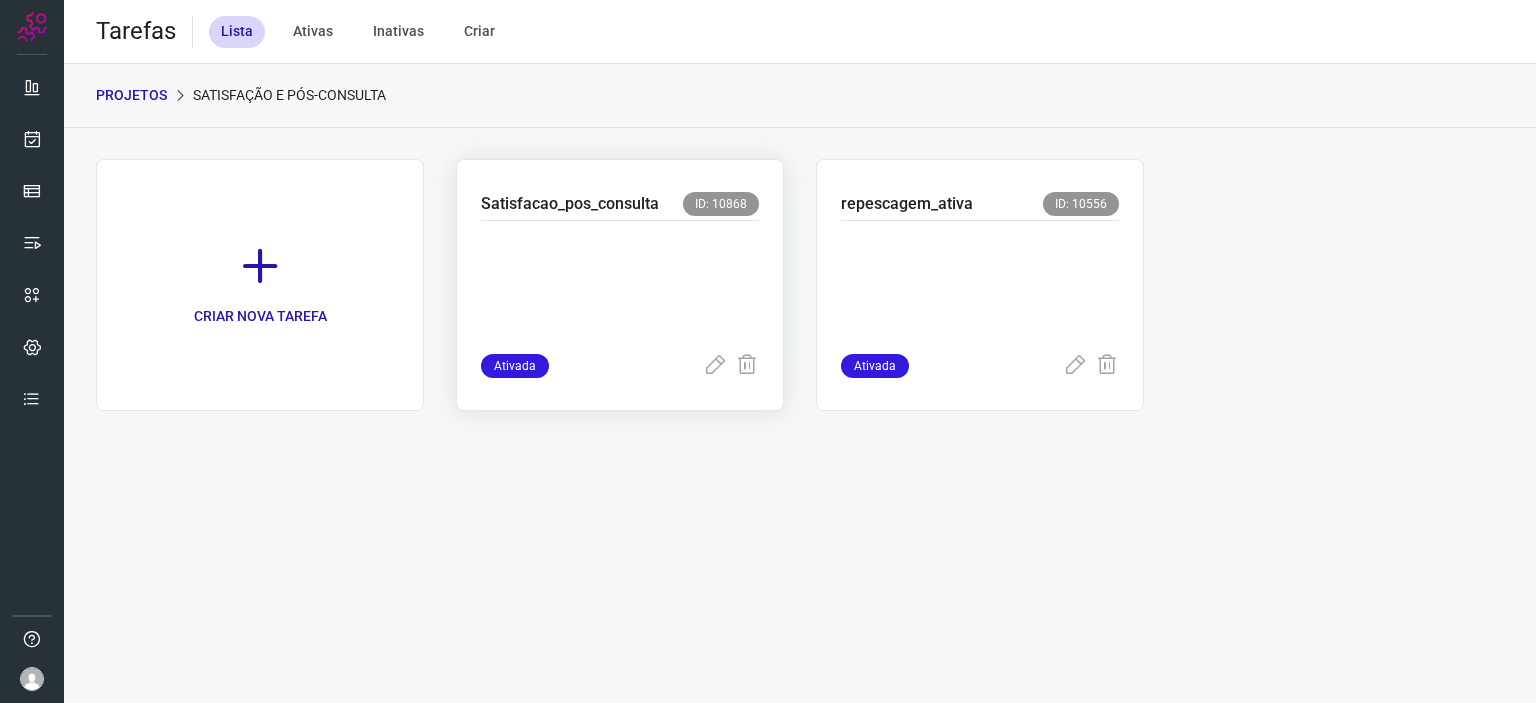 scroll, scrollTop: 0, scrollLeft: 0, axis: both 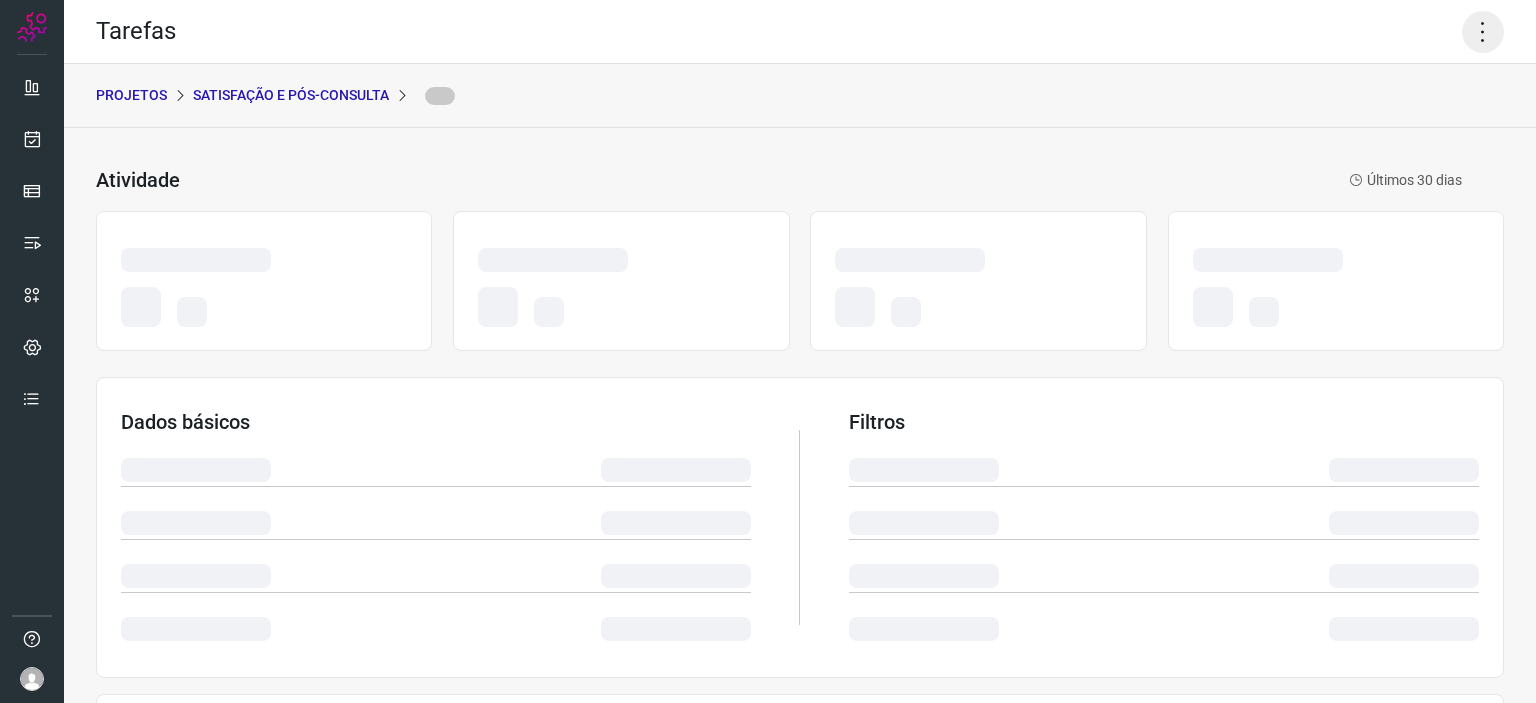 click 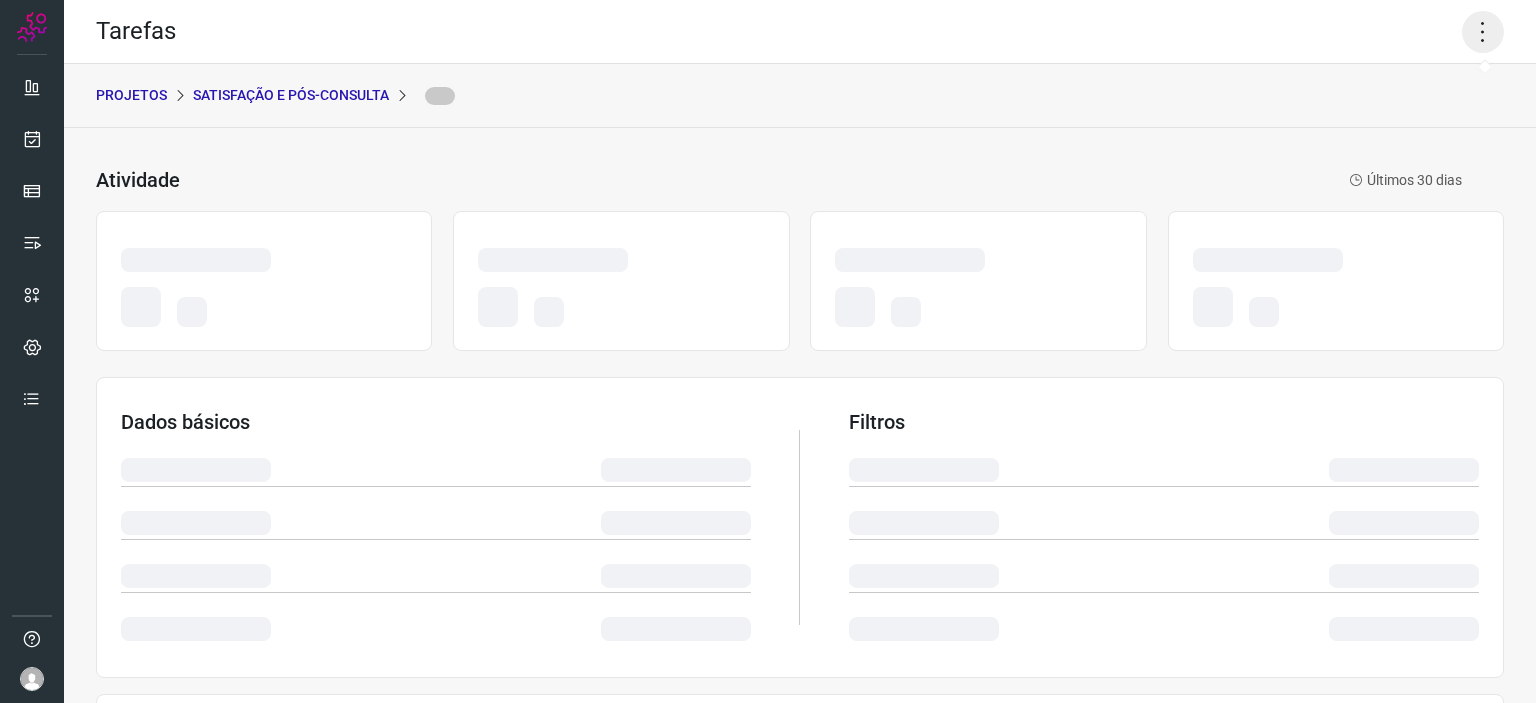 click 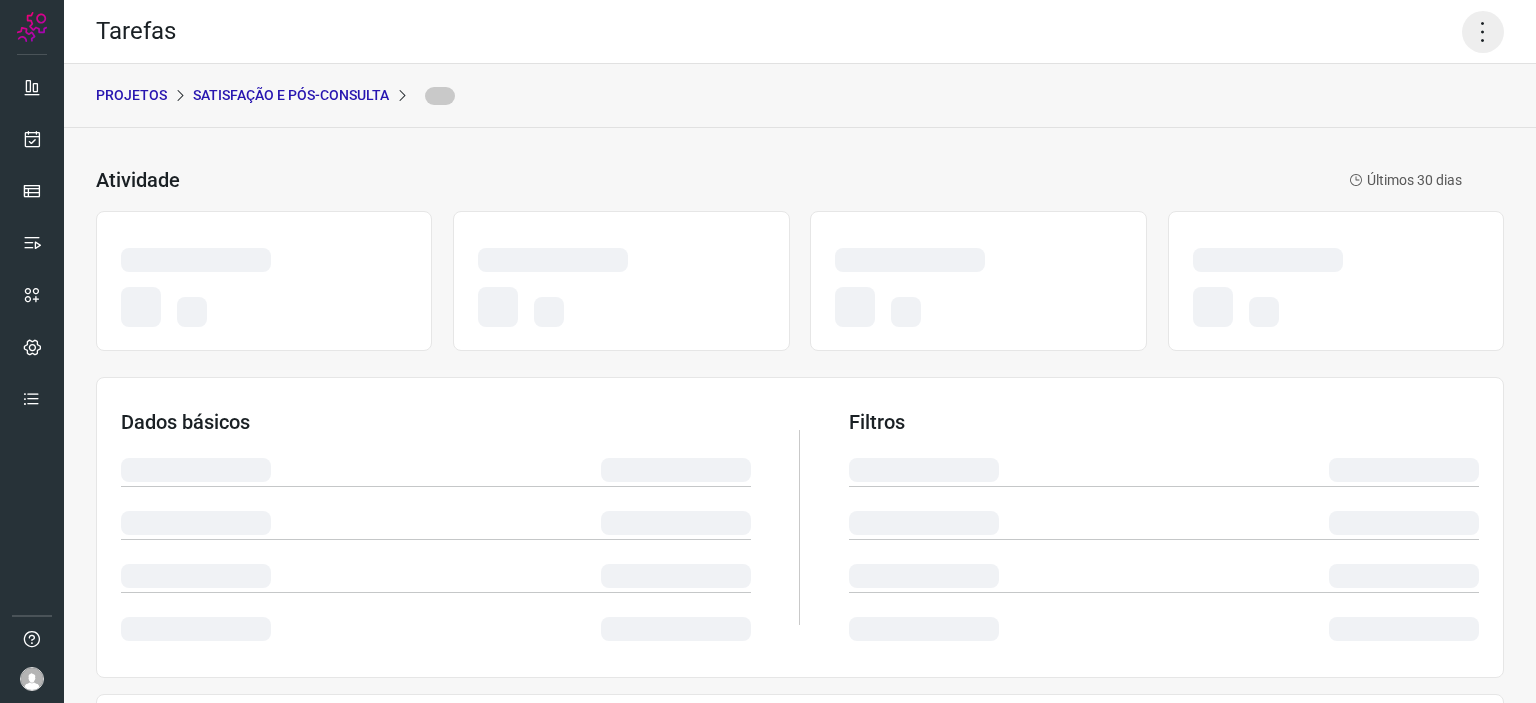 click 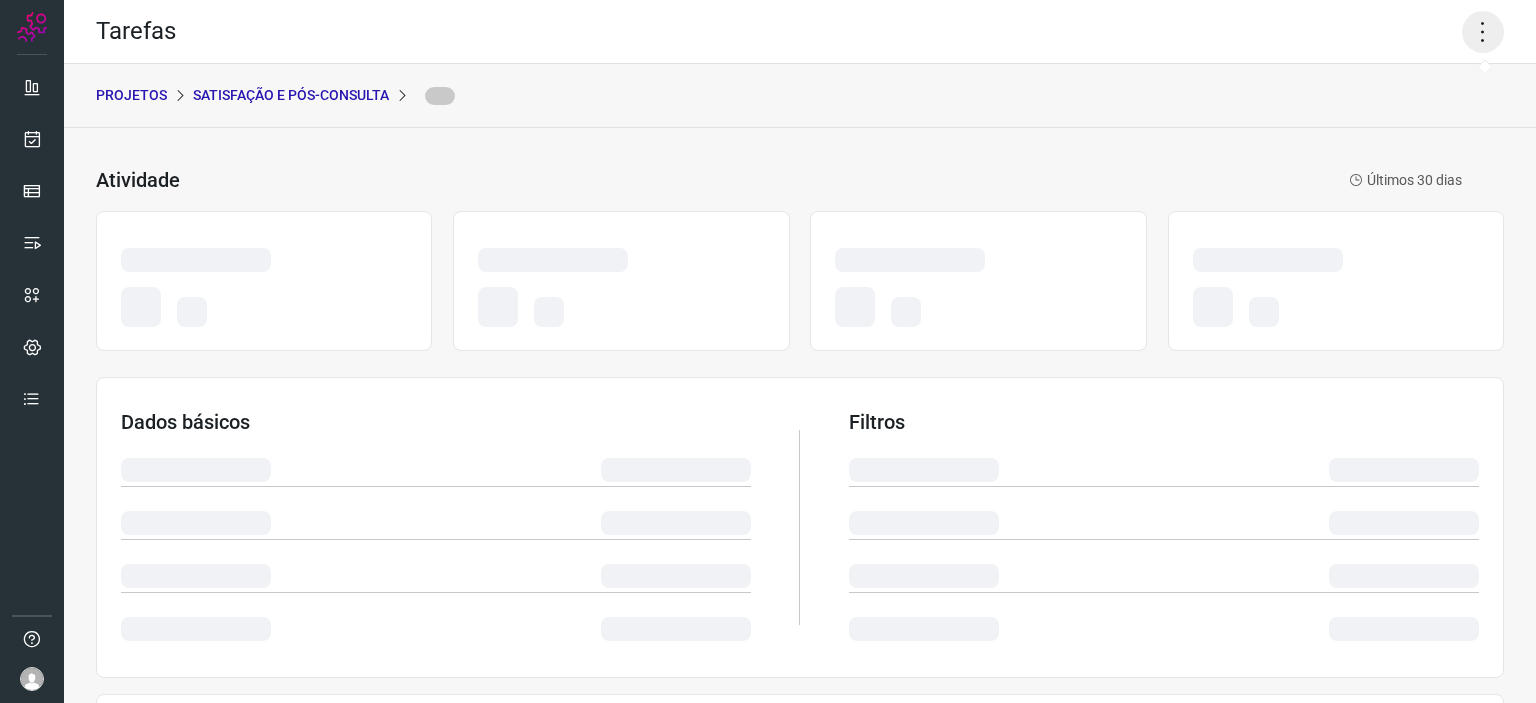 click 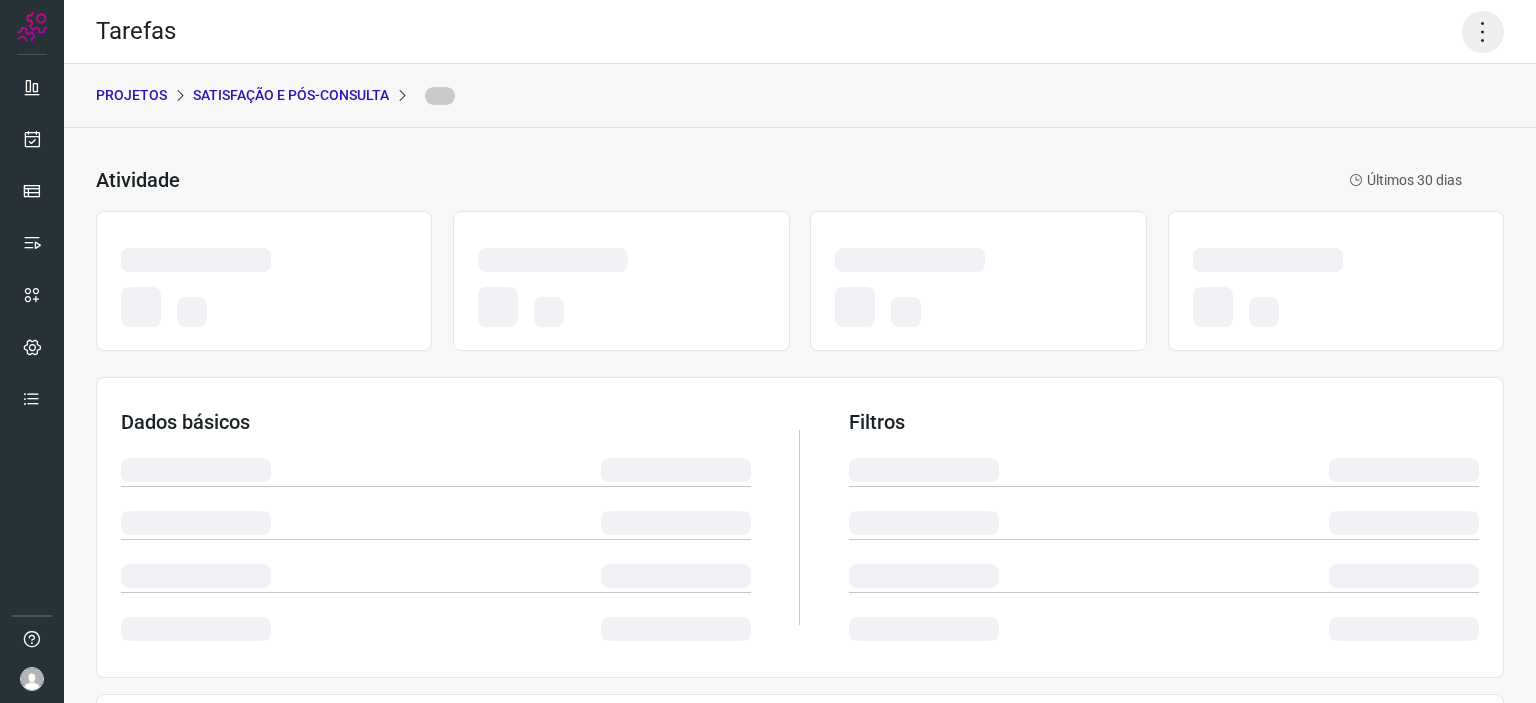 click 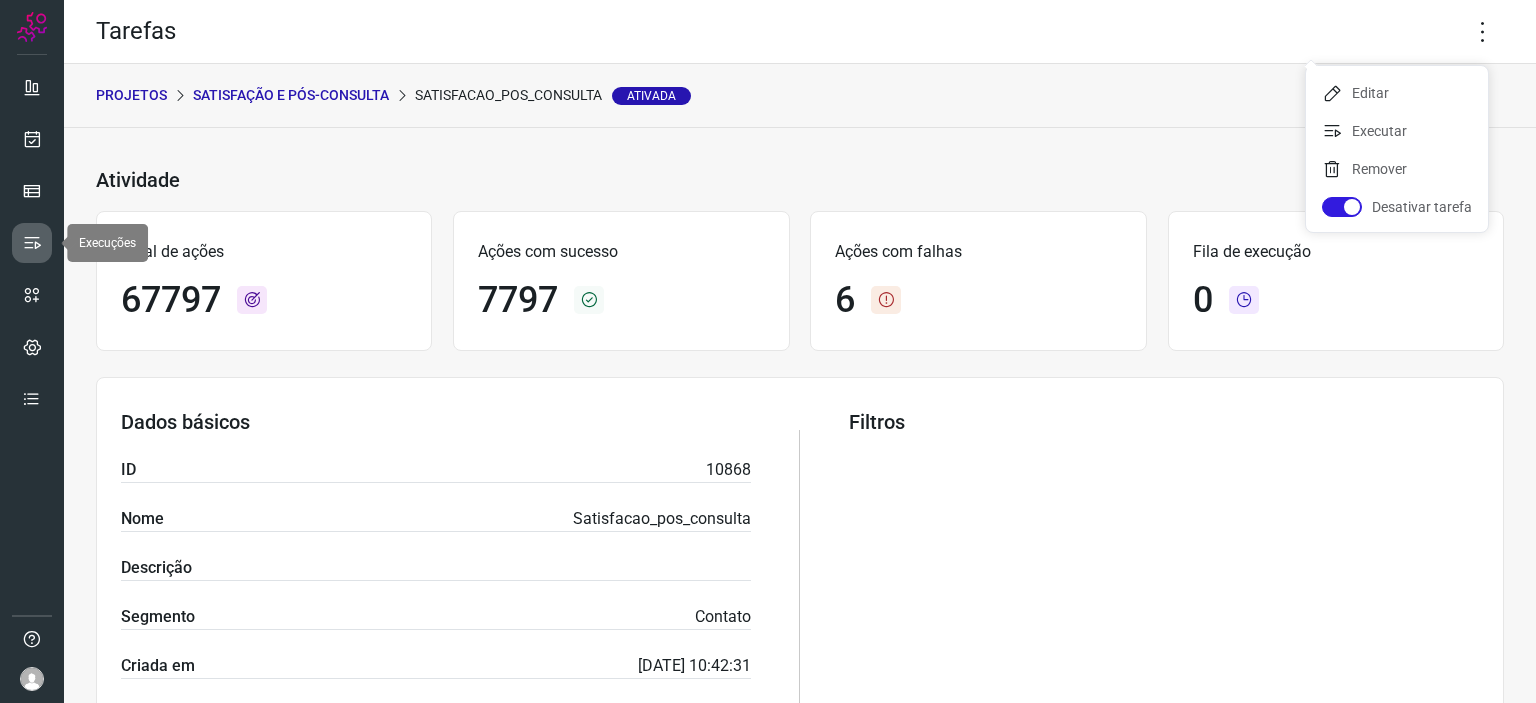 drag, startPoint x: 26, startPoint y: 244, endPoint x: 33, endPoint y: 231, distance: 14.764823 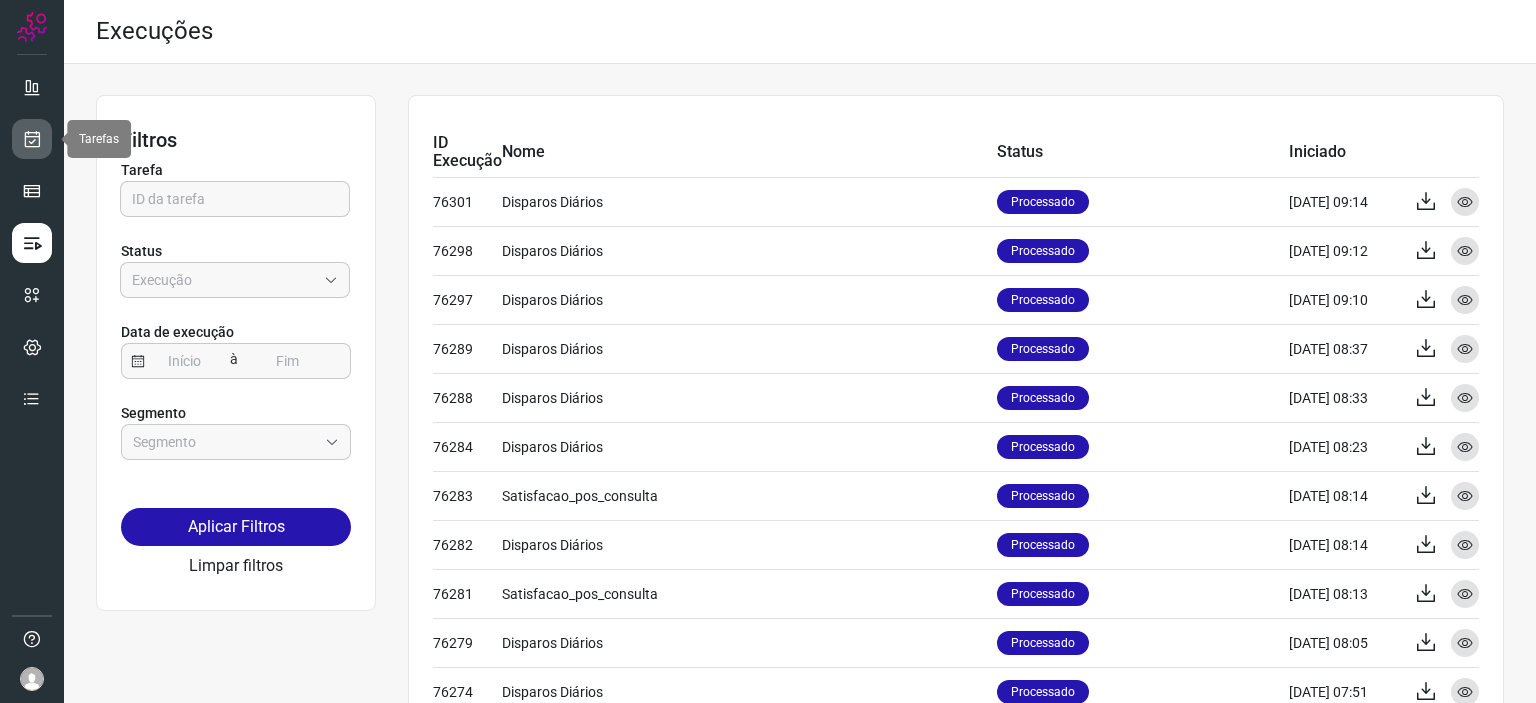 drag, startPoint x: 45, startPoint y: 154, endPoint x: 44, endPoint y: 43, distance: 111.0045 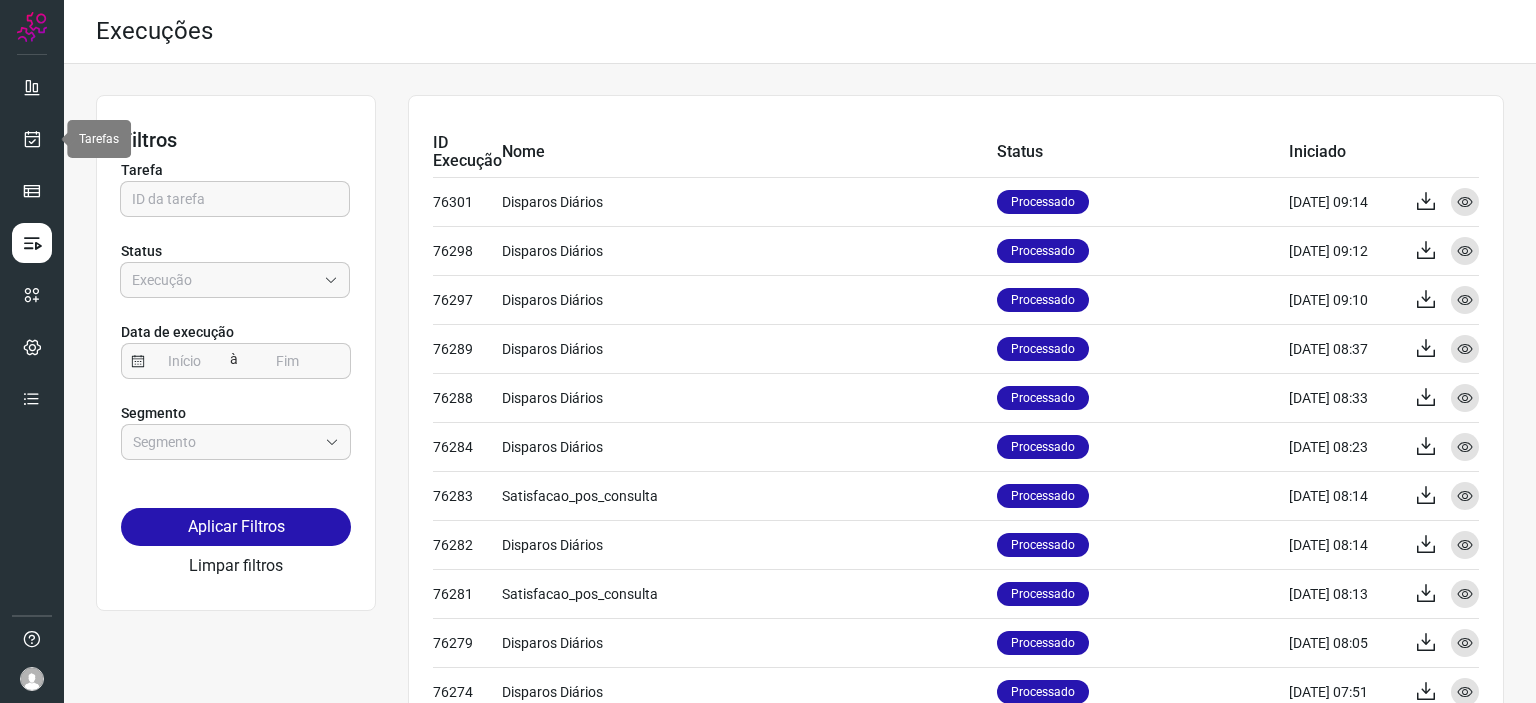 click at bounding box center (32, 139) 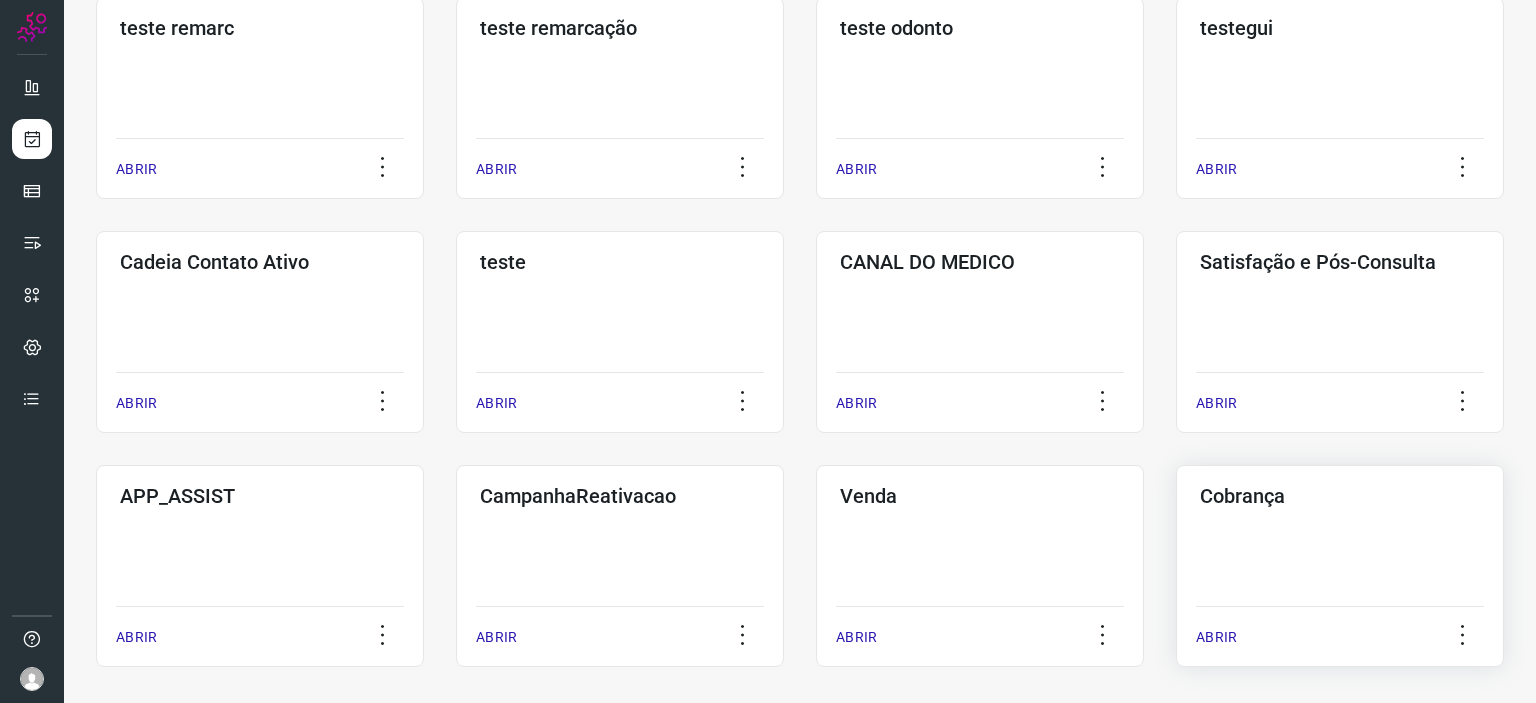 scroll, scrollTop: 400, scrollLeft: 0, axis: vertical 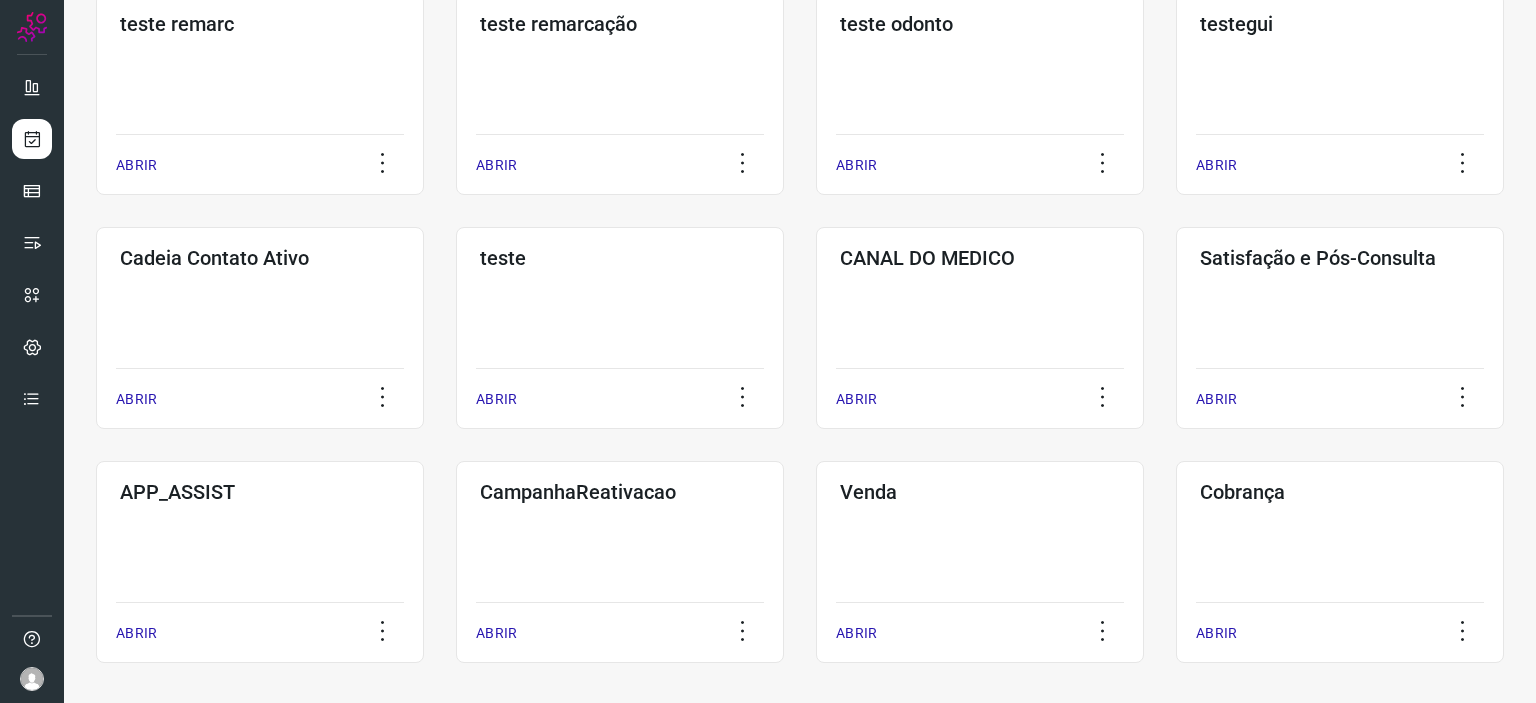 click on "CRIAR NOVO PROJETO Gestao-chats  ABRIR  Recoleta  ABRIR  Remarcação  ABRIR  teste remarc  ABRIR  teste remarcação  ABRIR  teste odonto  ABRIR  testegui  ABRIR  Cadeia Contato Ativo  ABRIR  teste  ABRIR  CANAL DO MEDICO  ABRIR  Satisfação e Pós-Consulta  ABRIR  APP_ASSIST  ABRIR  CampanhaReativacao  ABRIR  Venda  ABRIR  Cobrança  ABRIR" at bounding box center (800, 211) 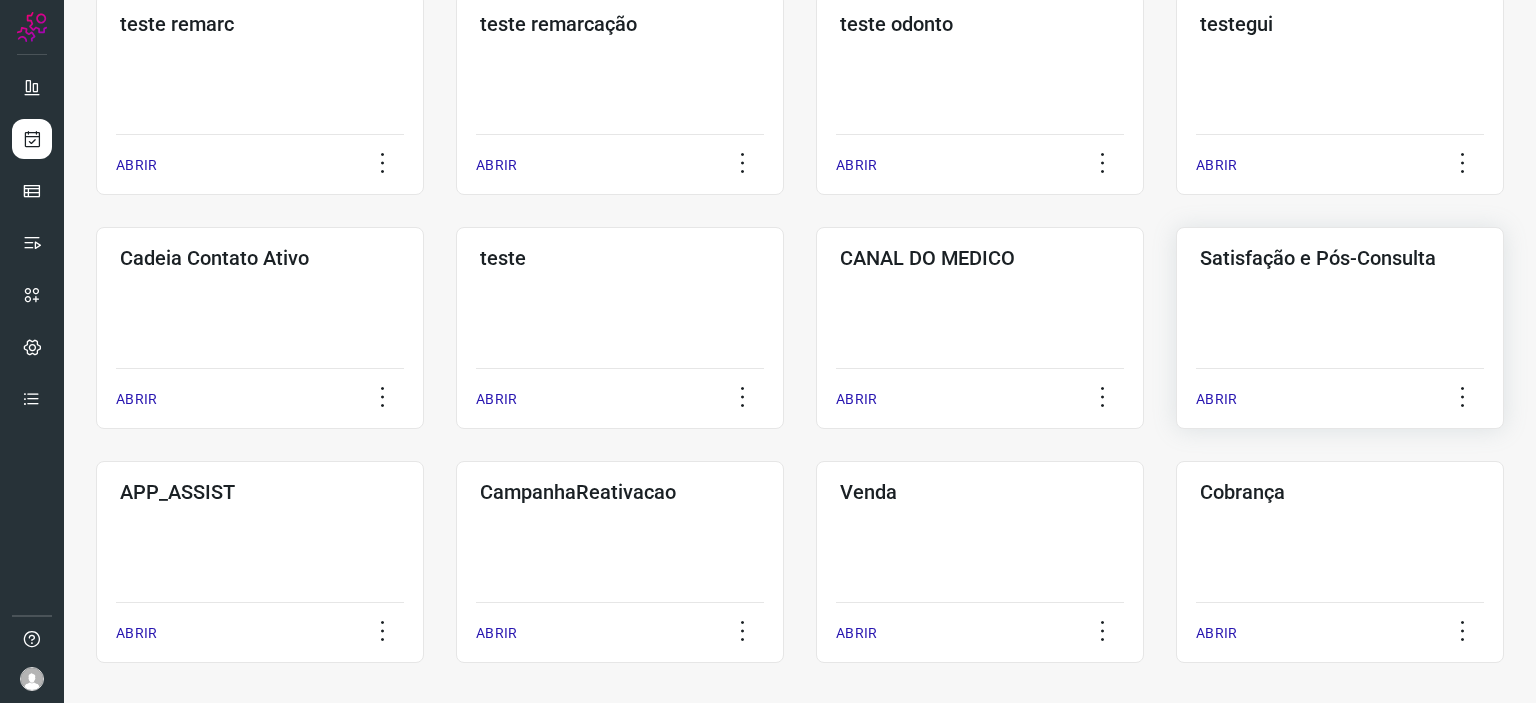 click on "ABRIR" at bounding box center (1340, 393) 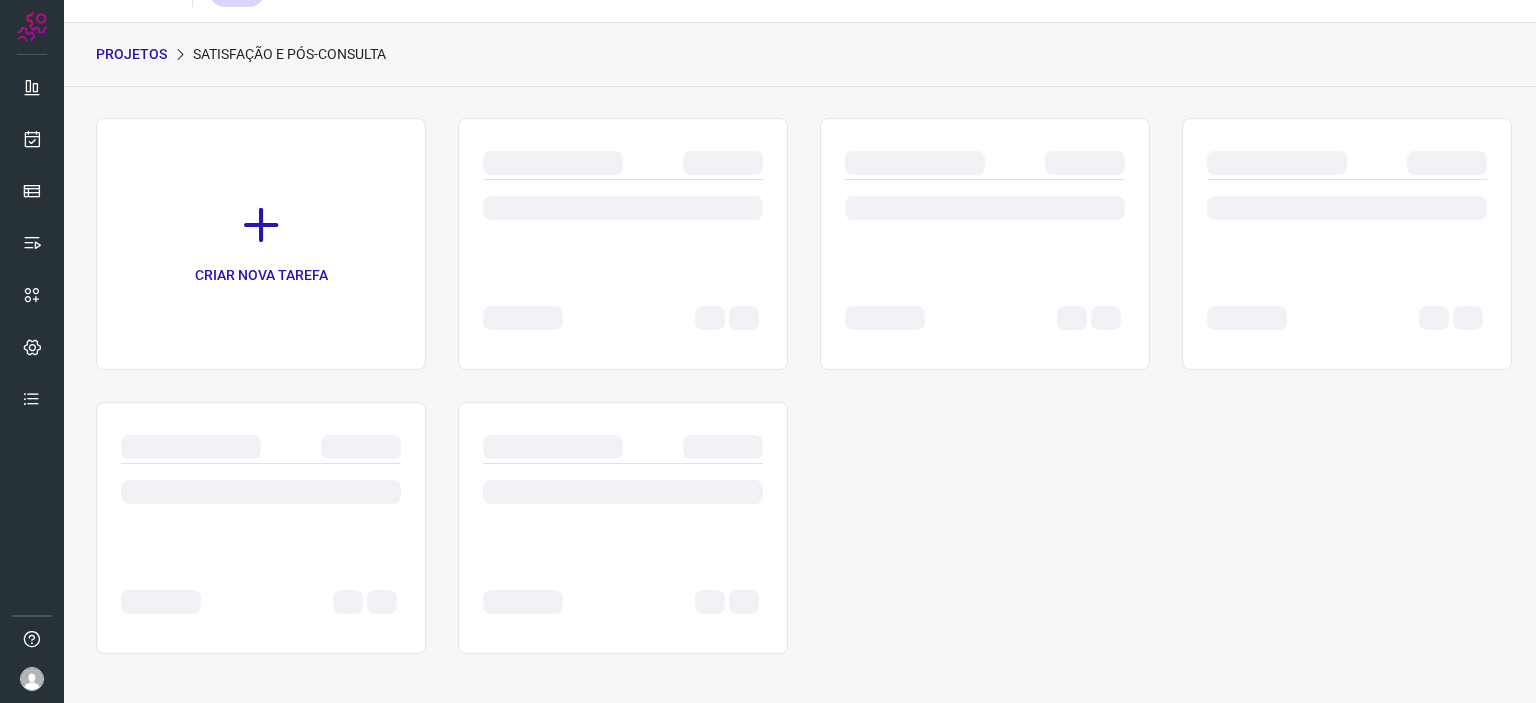 scroll, scrollTop: 0, scrollLeft: 0, axis: both 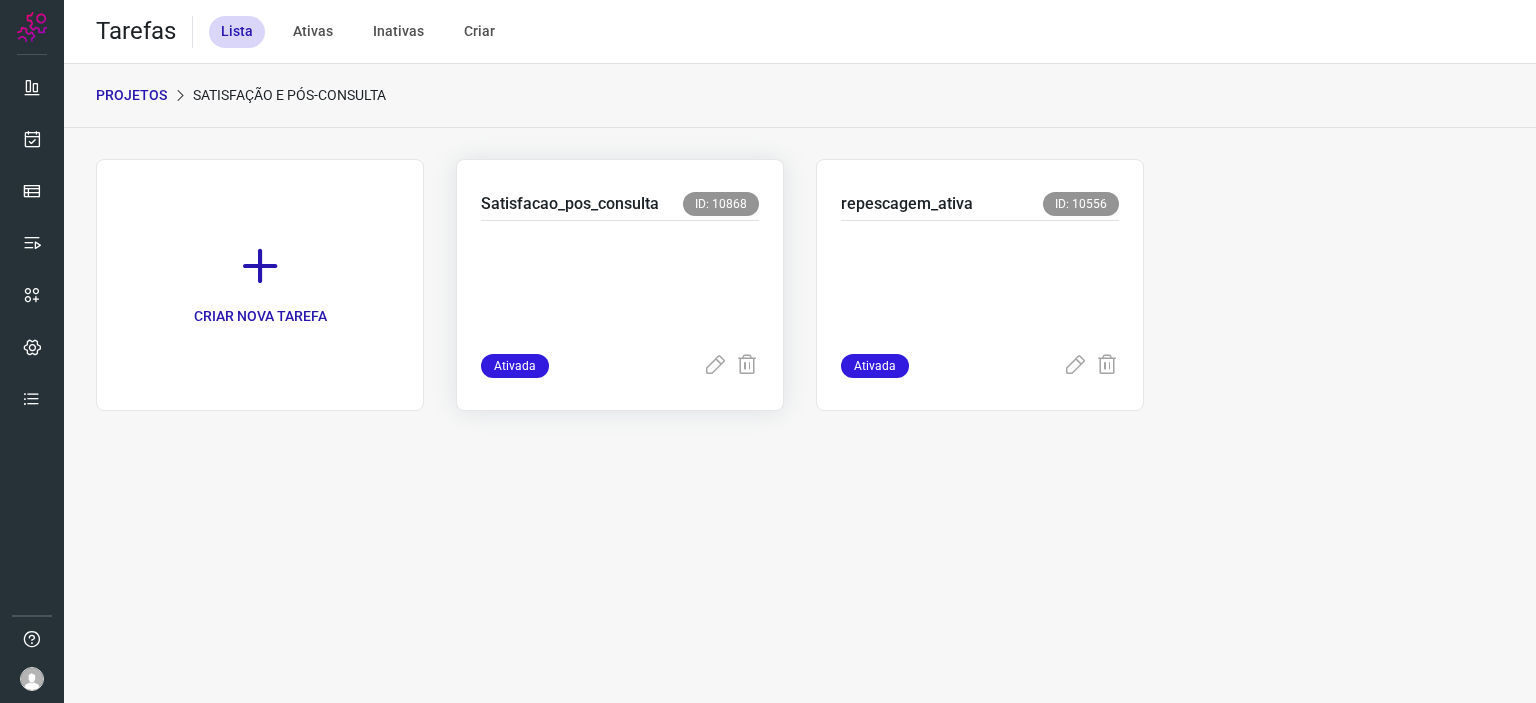 click at bounding box center [620, 283] 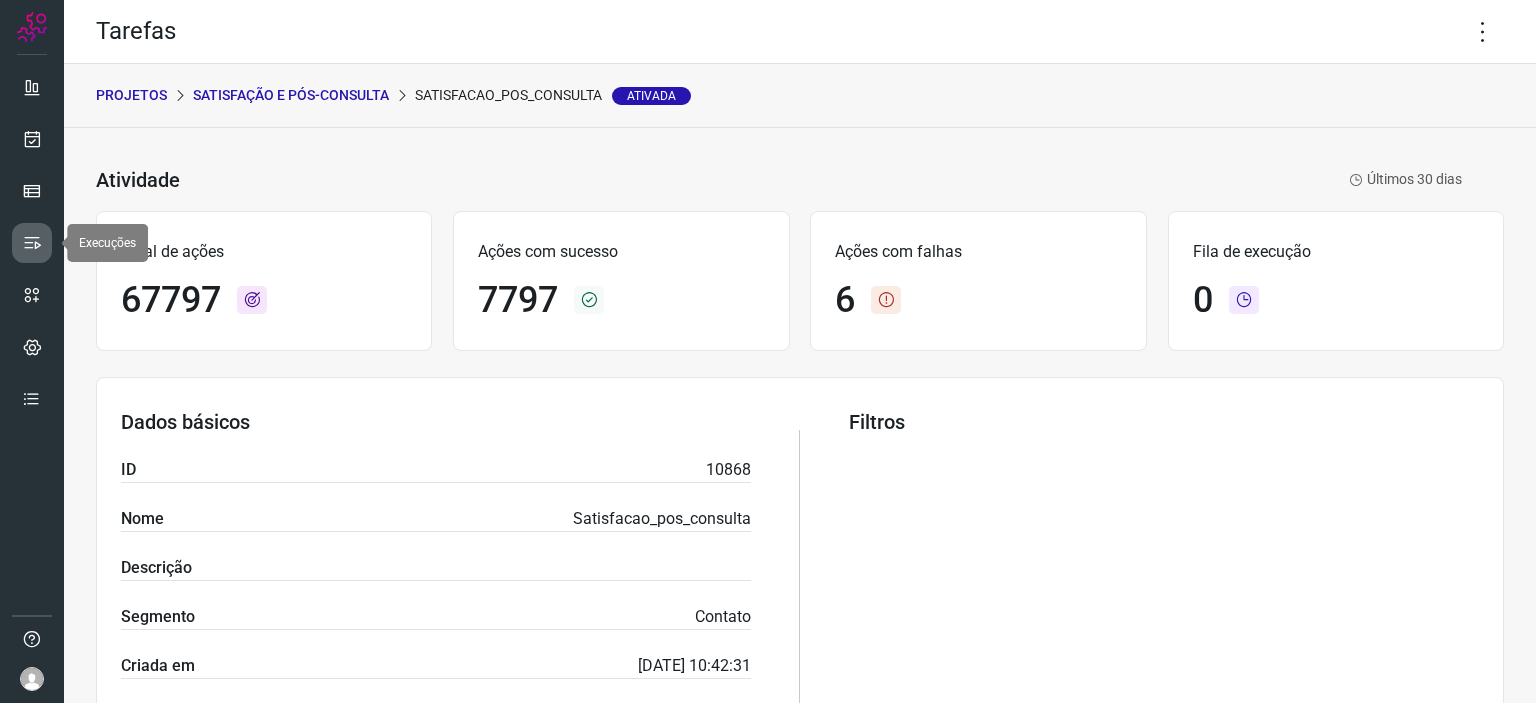 click at bounding box center (32, 243) 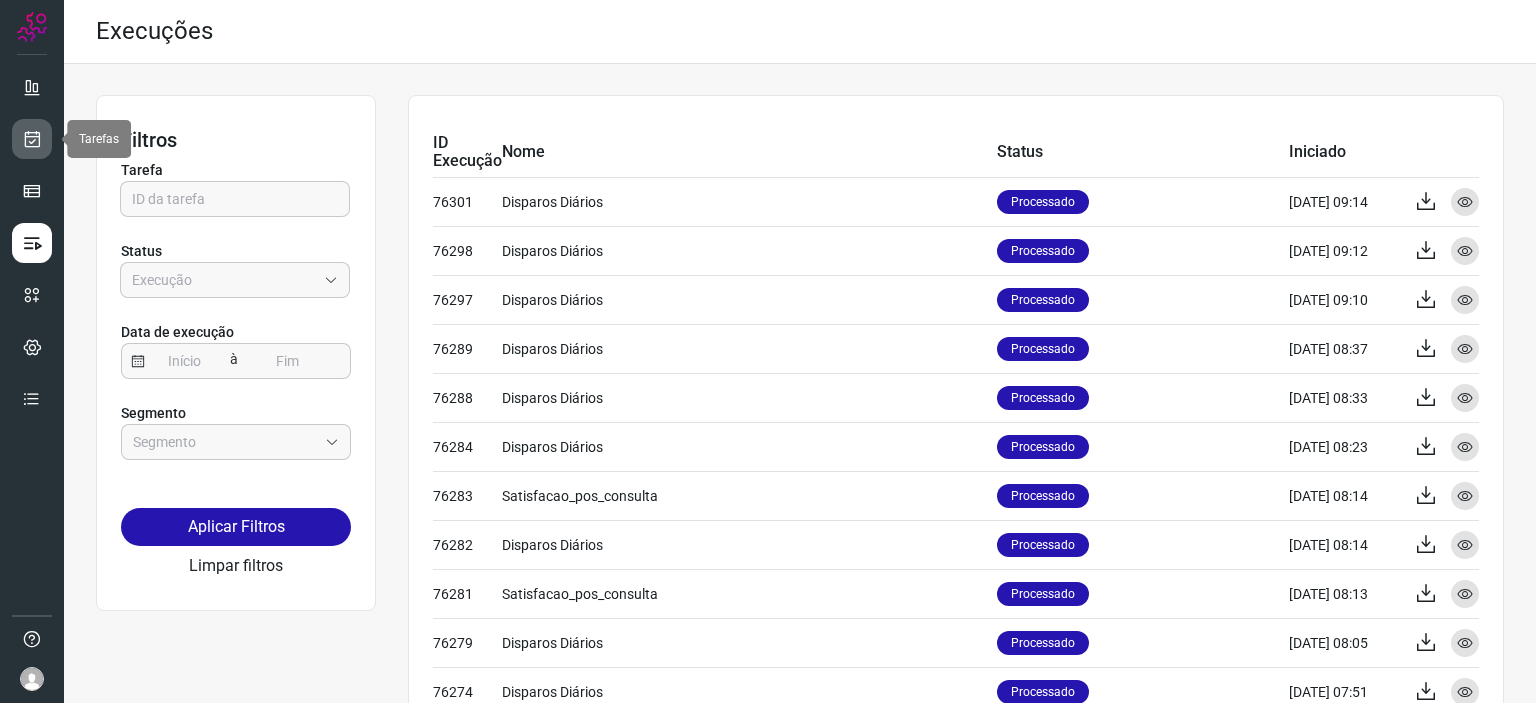 click at bounding box center [32, 139] 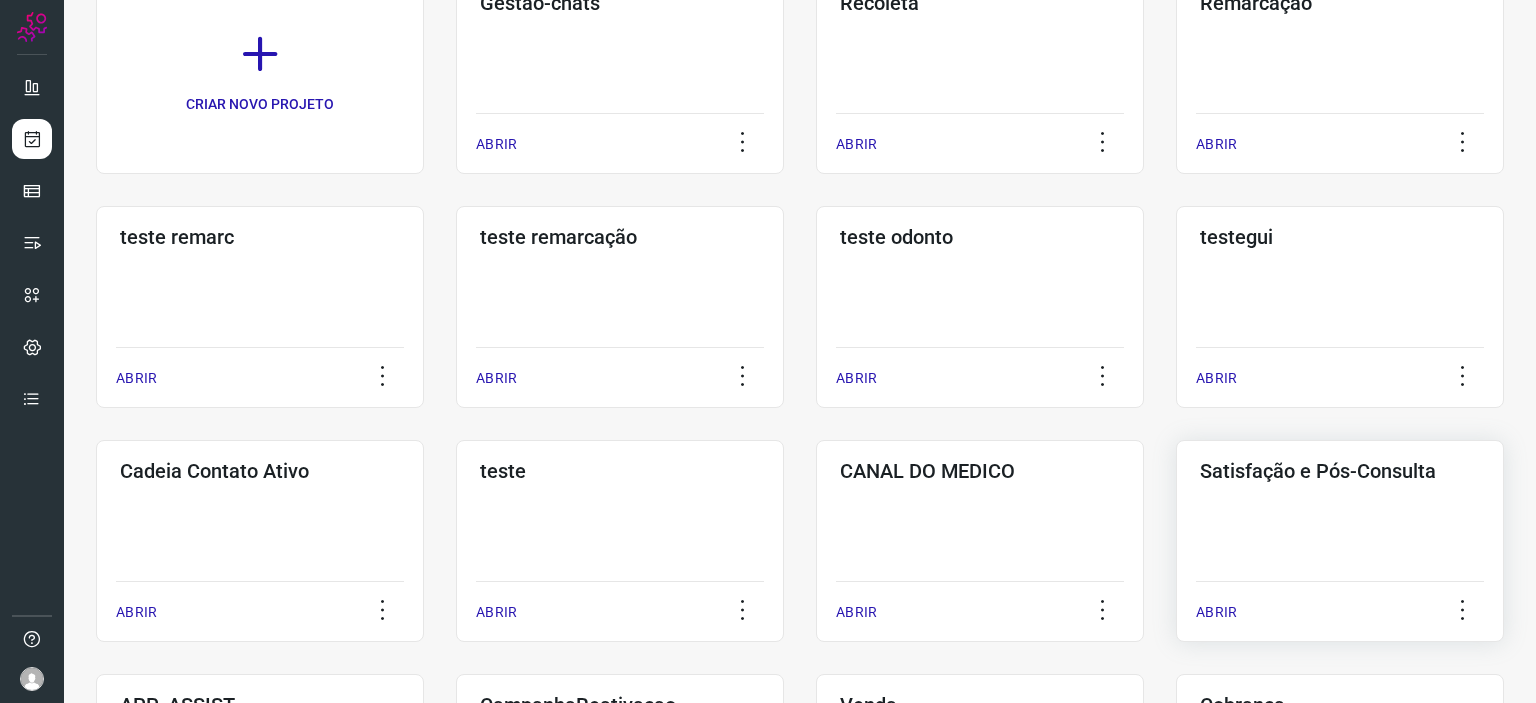scroll, scrollTop: 200, scrollLeft: 0, axis: vertical 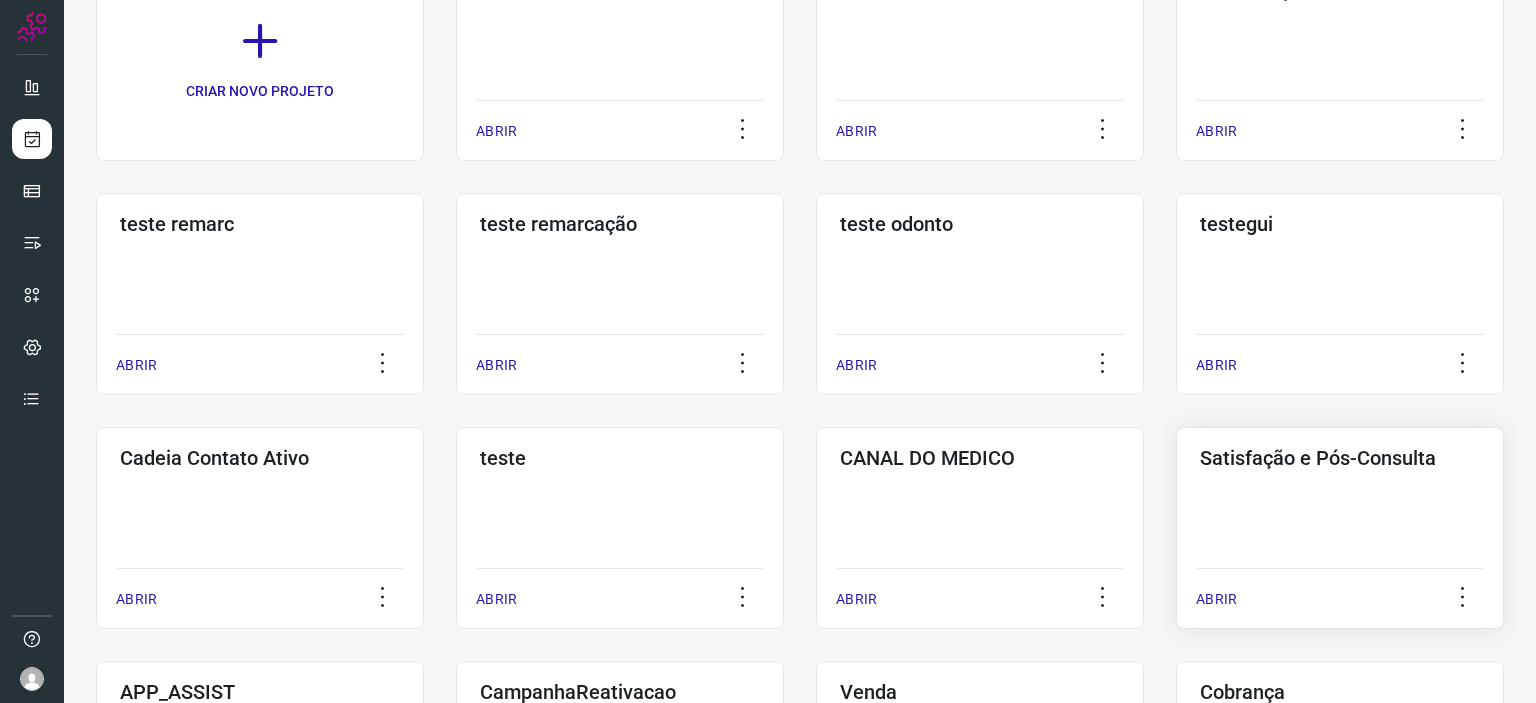 click on "ABRIR" at bounding box center (1340, 593) 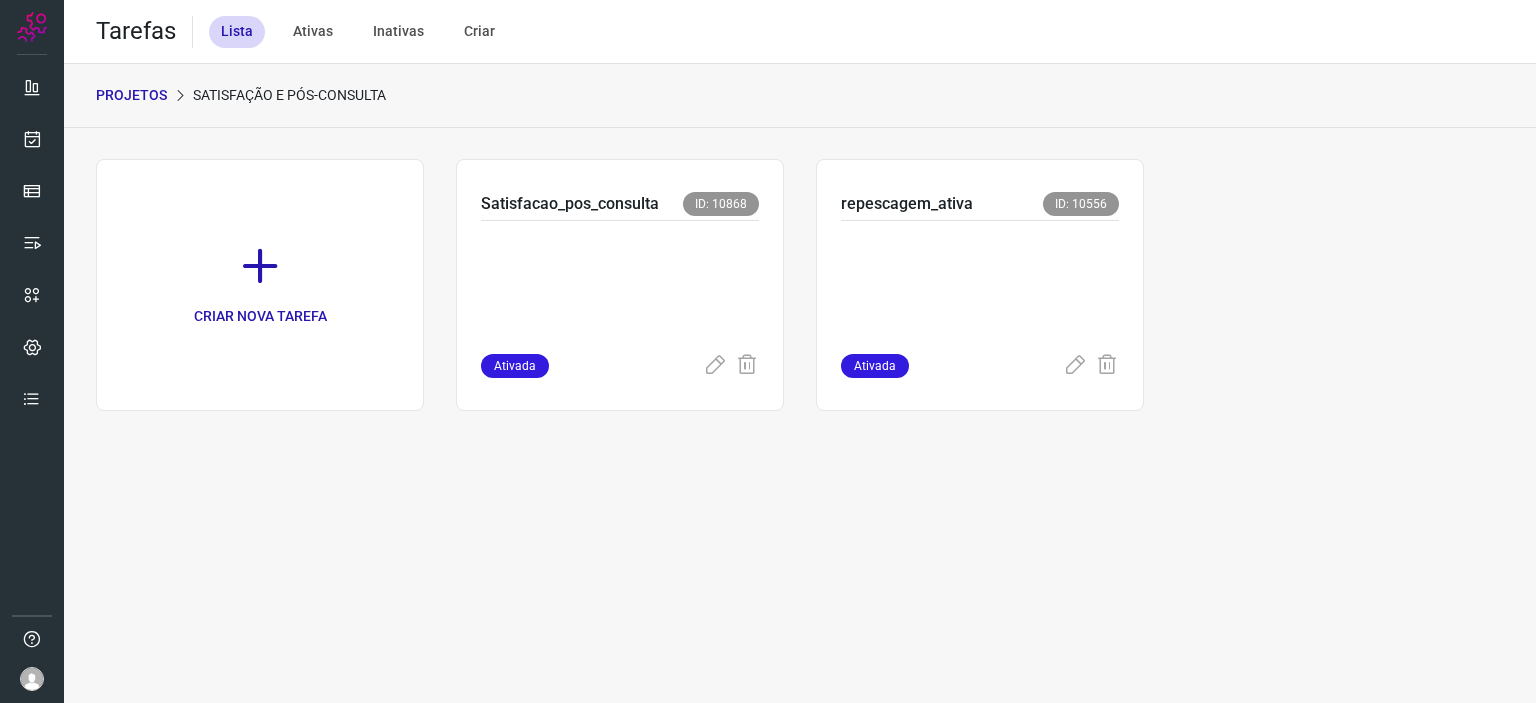 scroll, scrollTop: 0, scrollLeft: 0, axis: both 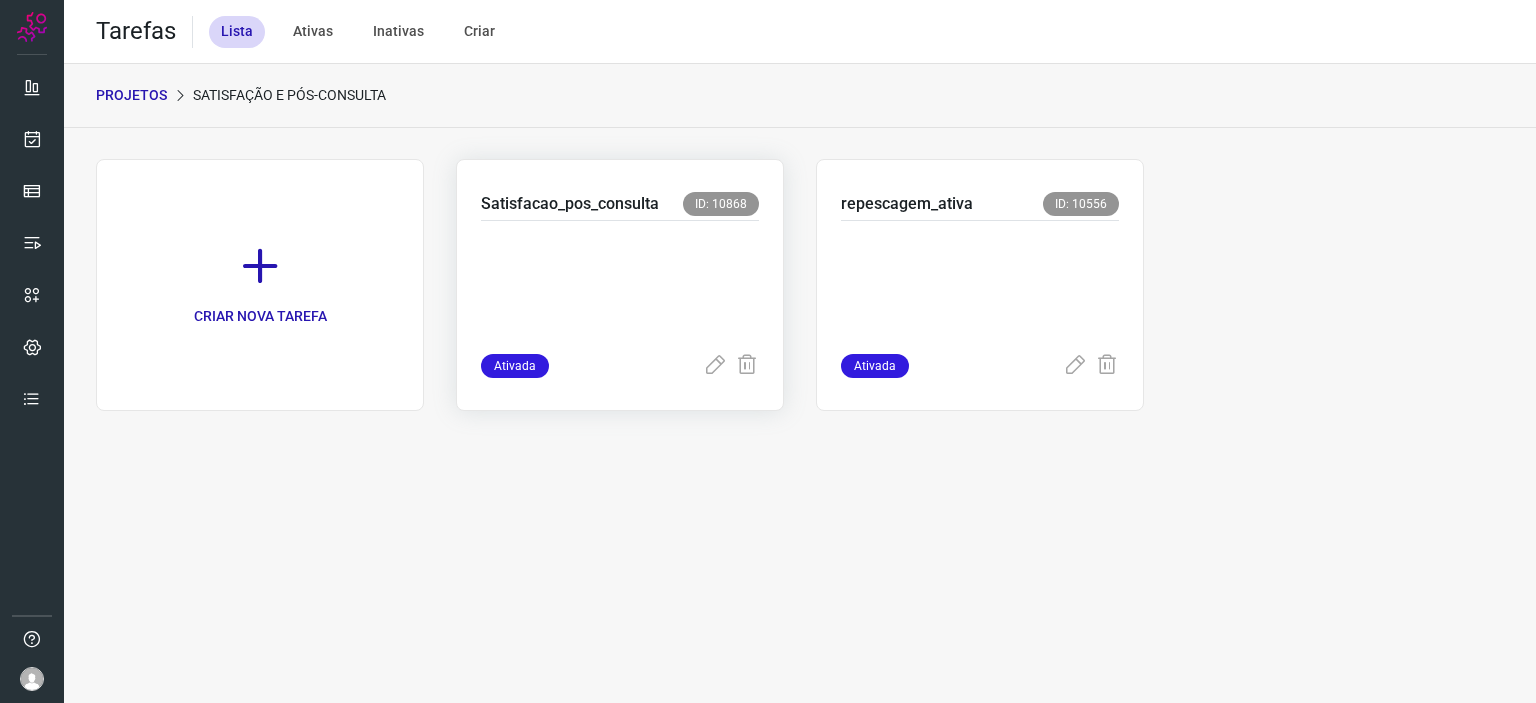 click at bounding box center (620, 283) 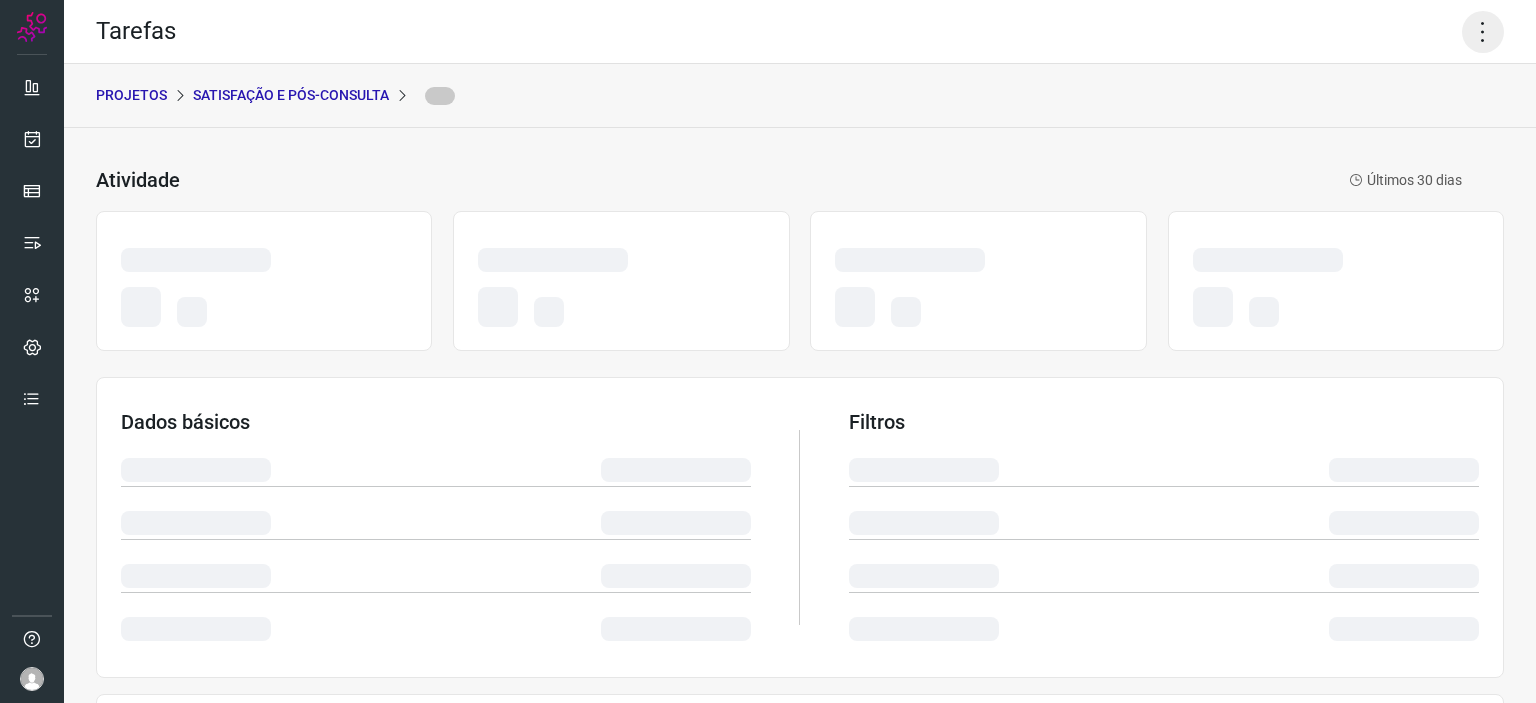 click 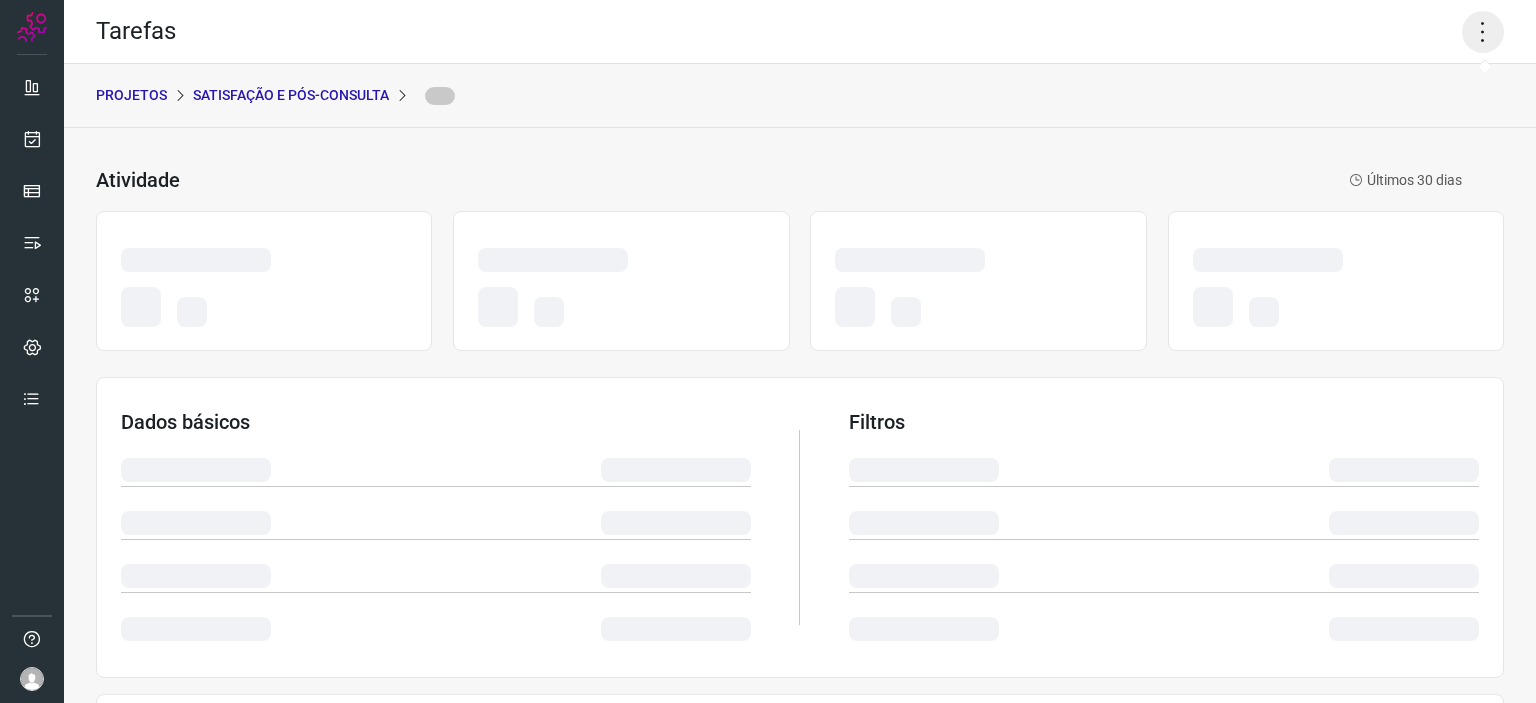 click 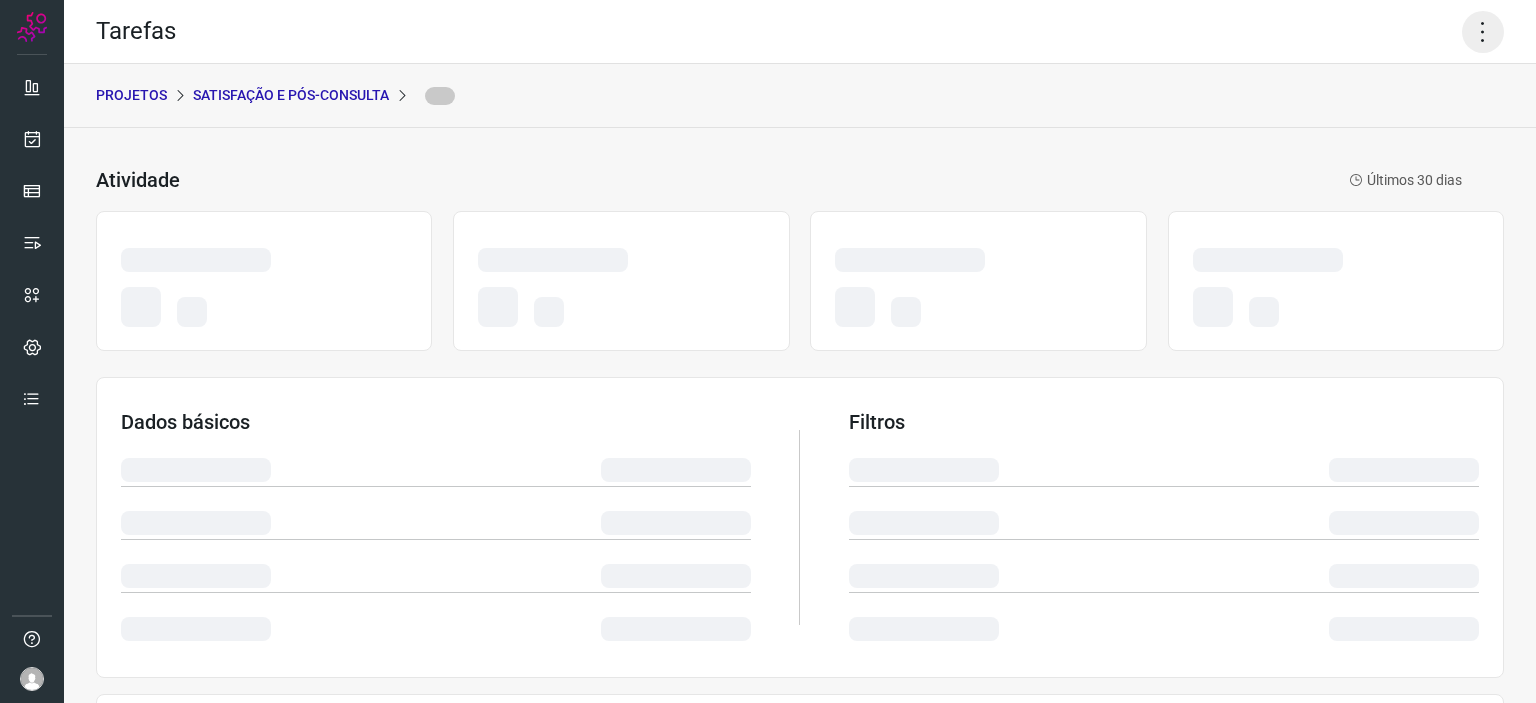 click 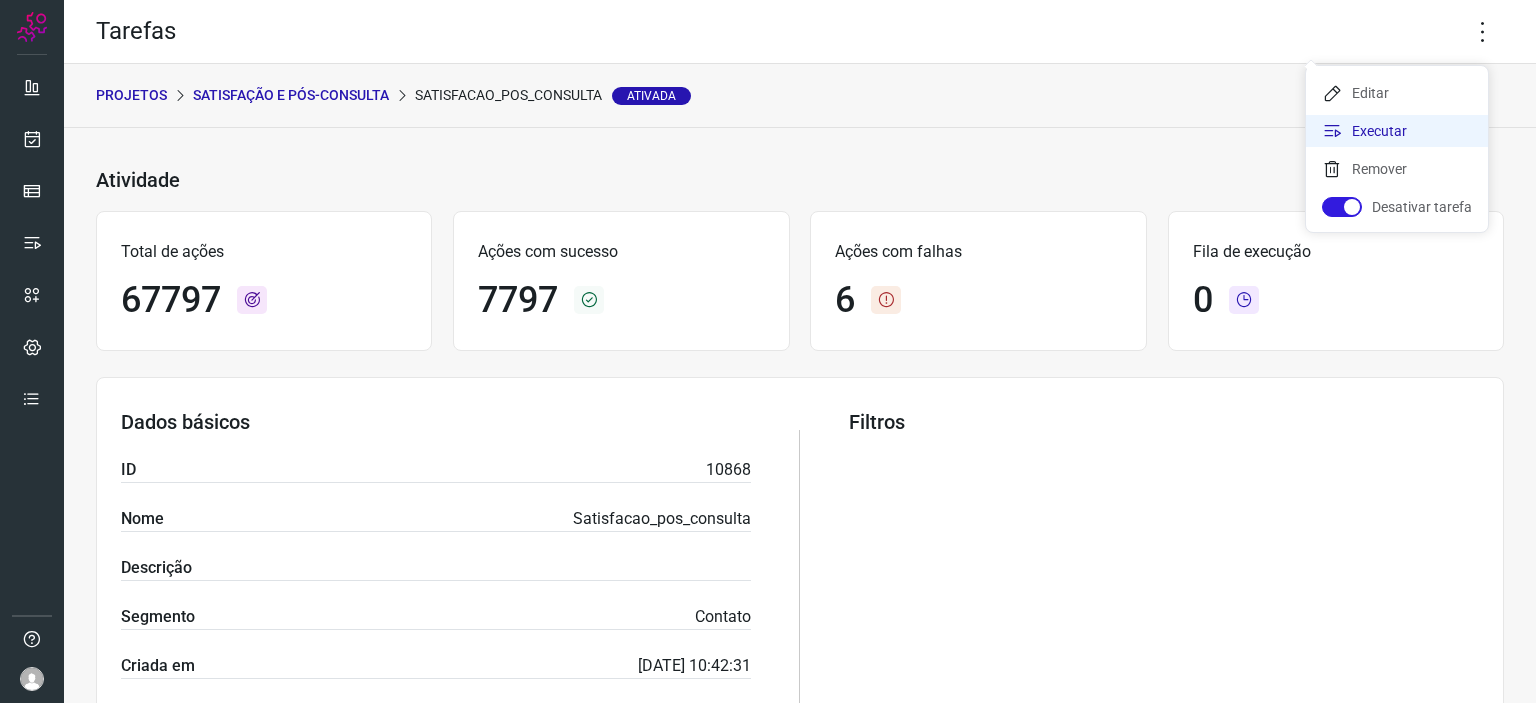 click on "Executar" 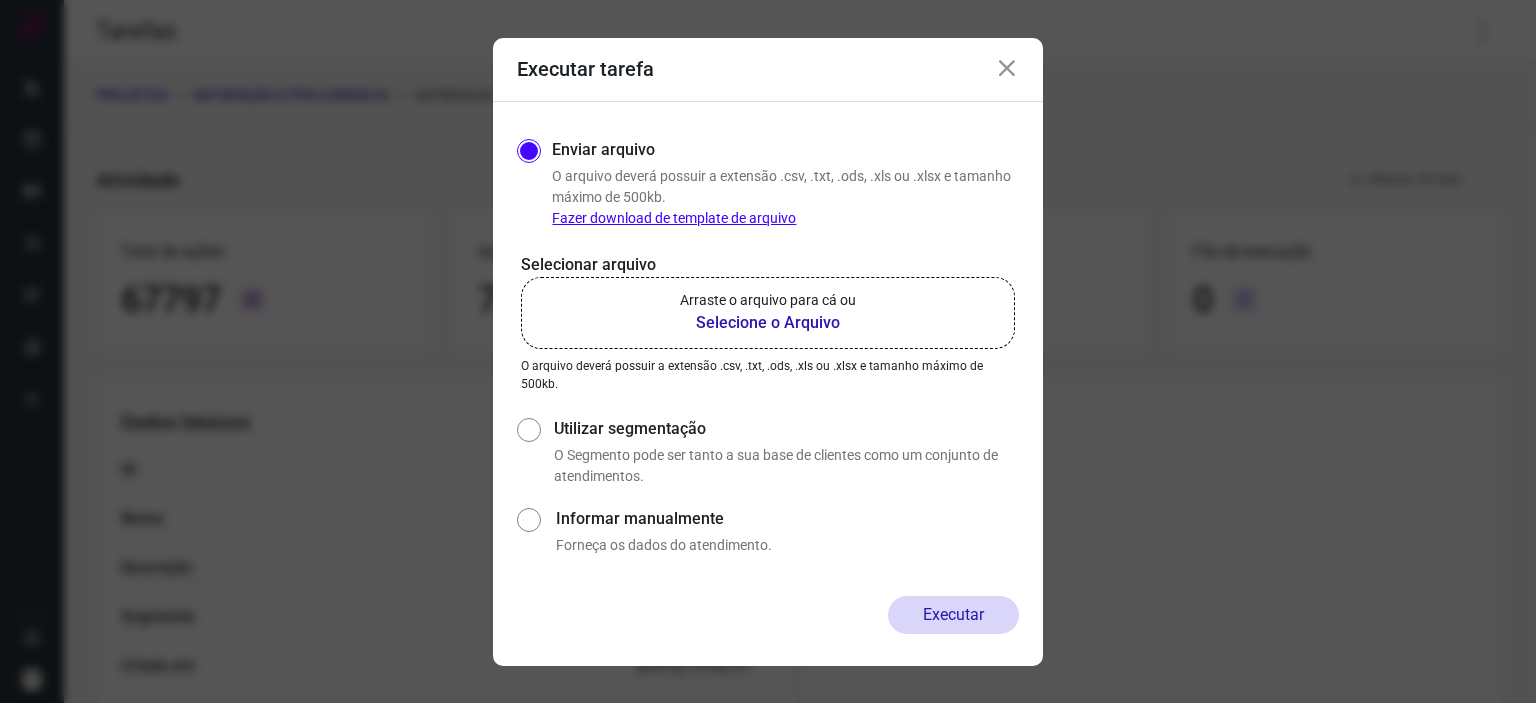 click on "Selecione o Arquivo" at bounding box center [768, 323] 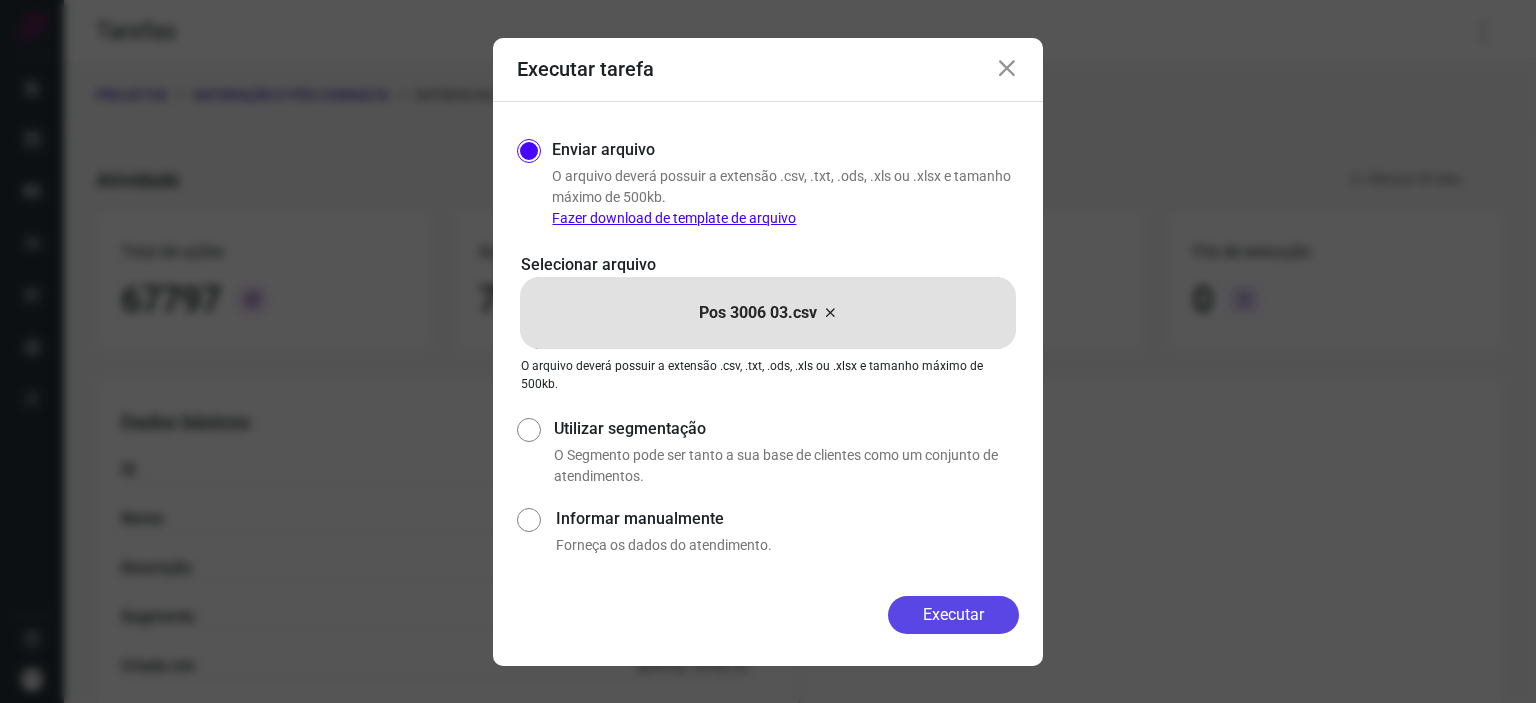click on "Executar" at bounding box center [953, 615] 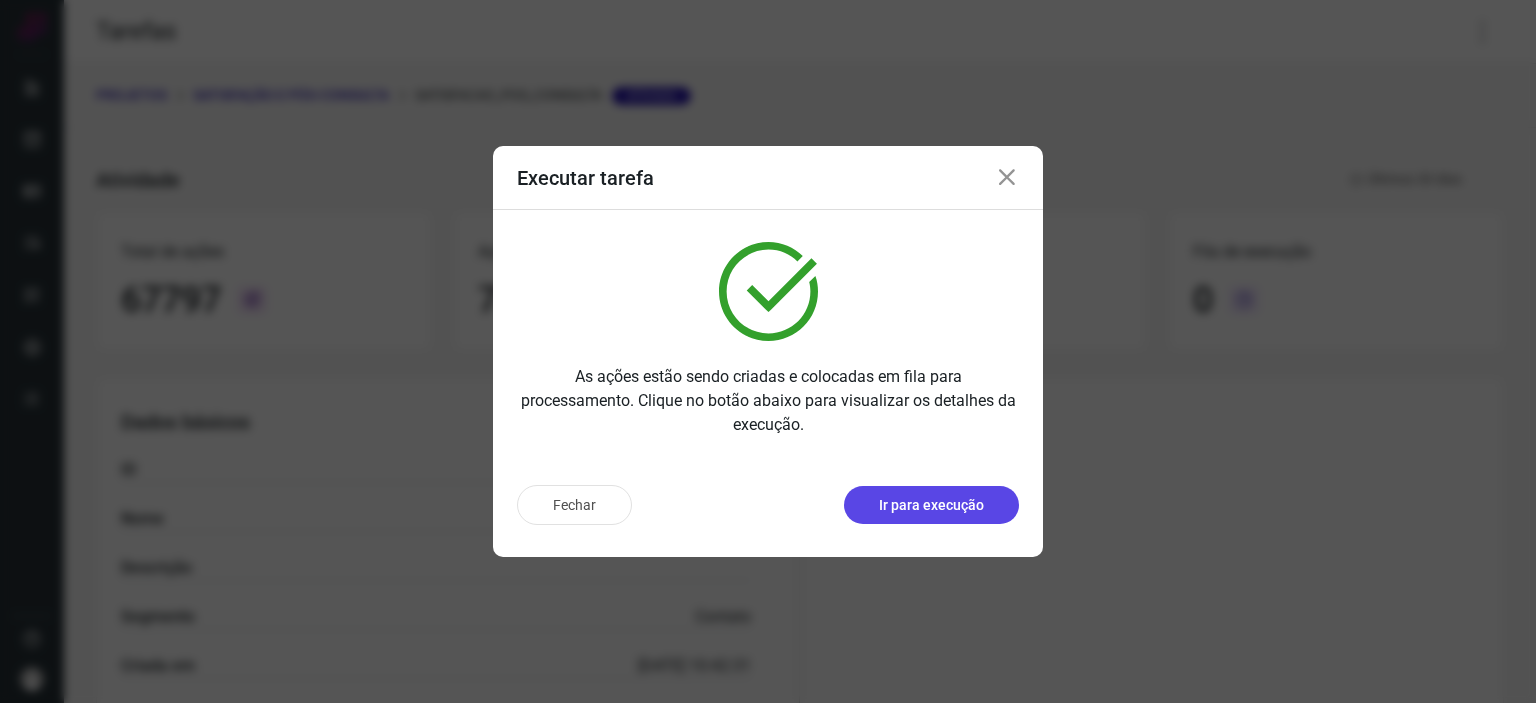 click on "Ir para execução" at bounding box center (931, 505) 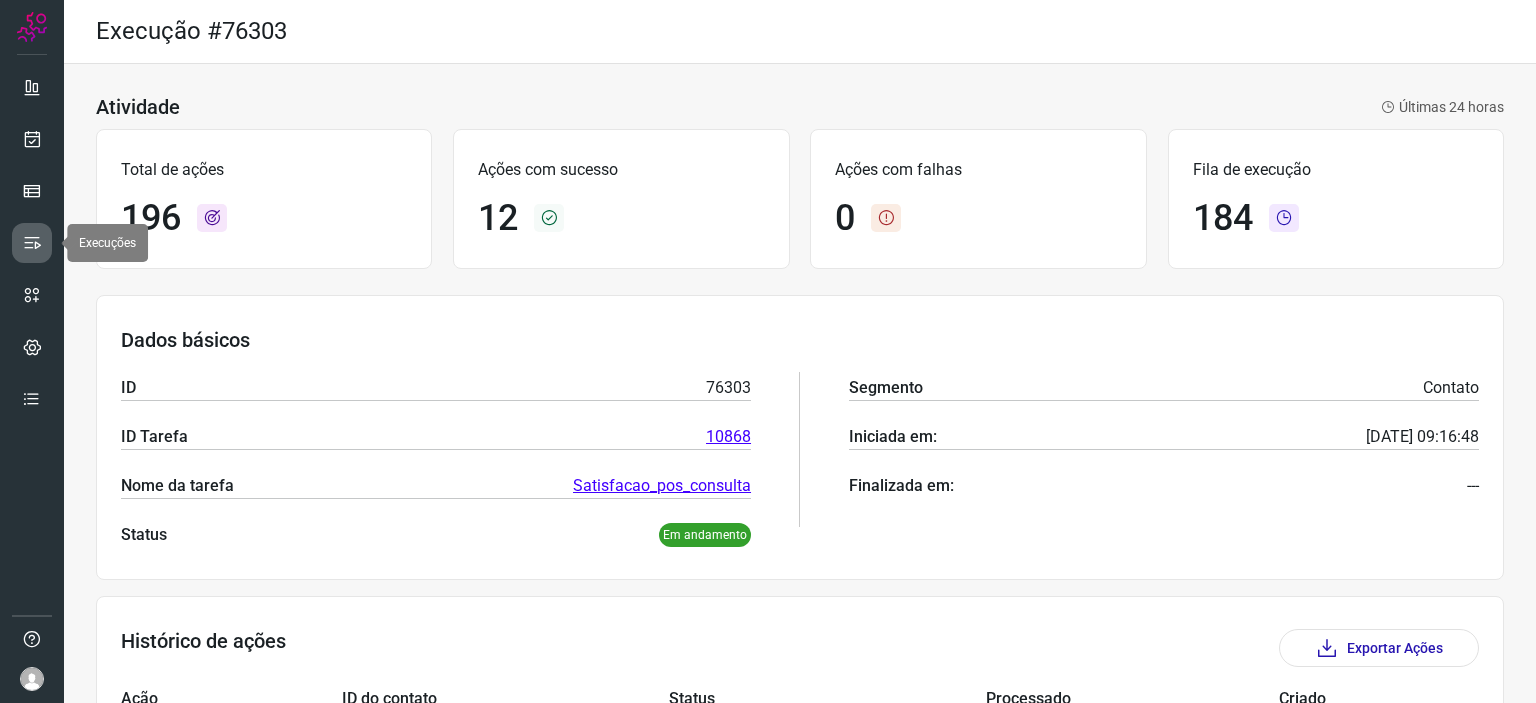 click at bounding box center [32, 243] 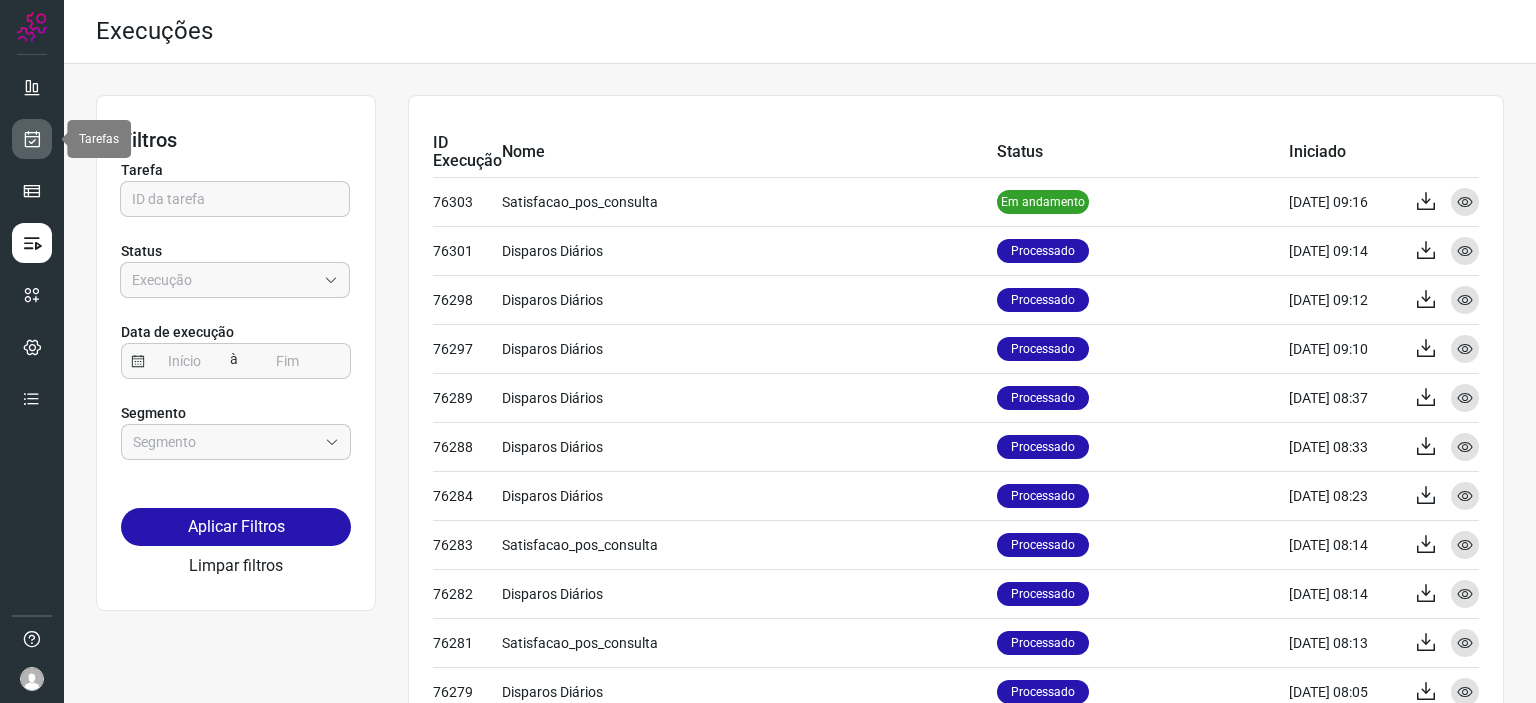 click at bounding box center (32, 139) 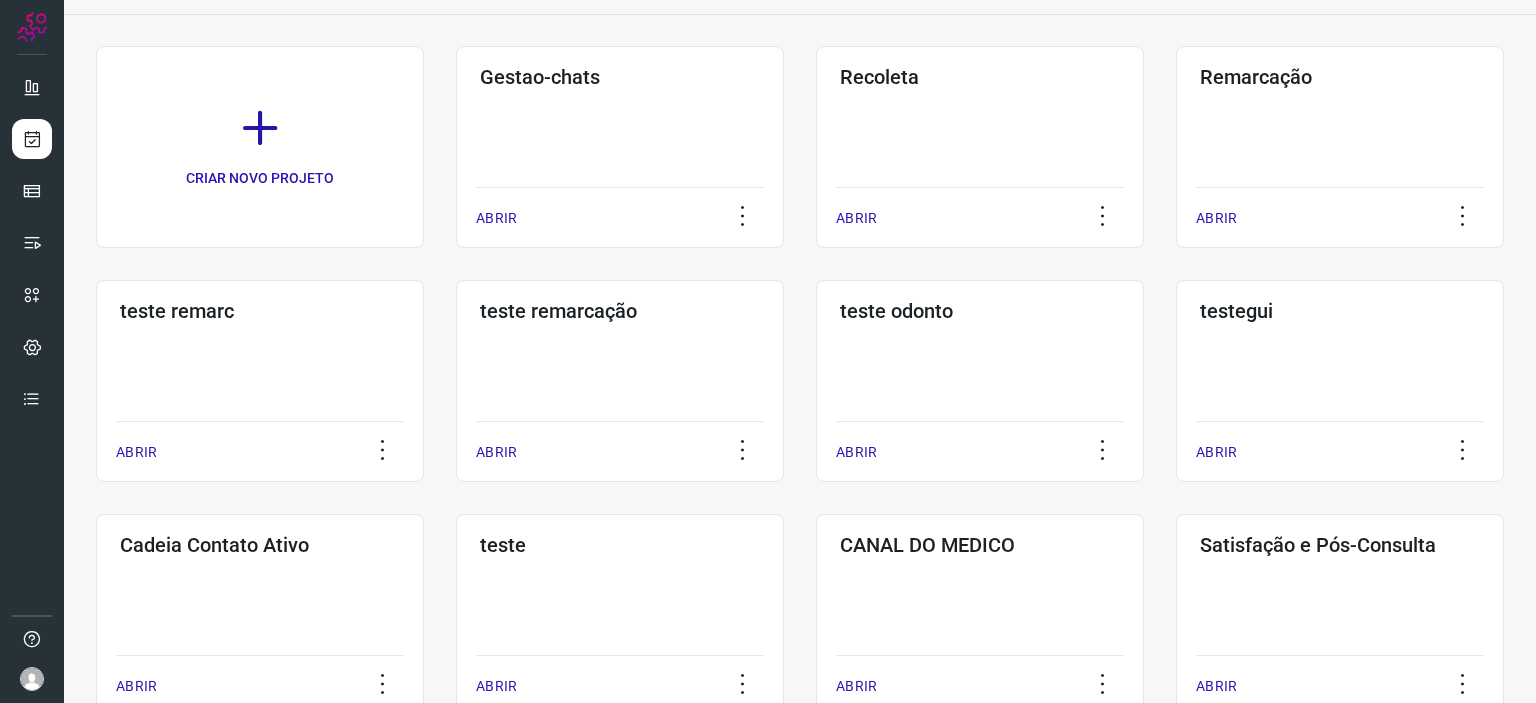 scroll, scrollTop: 409, scrollLeft: 0, axis: vertical 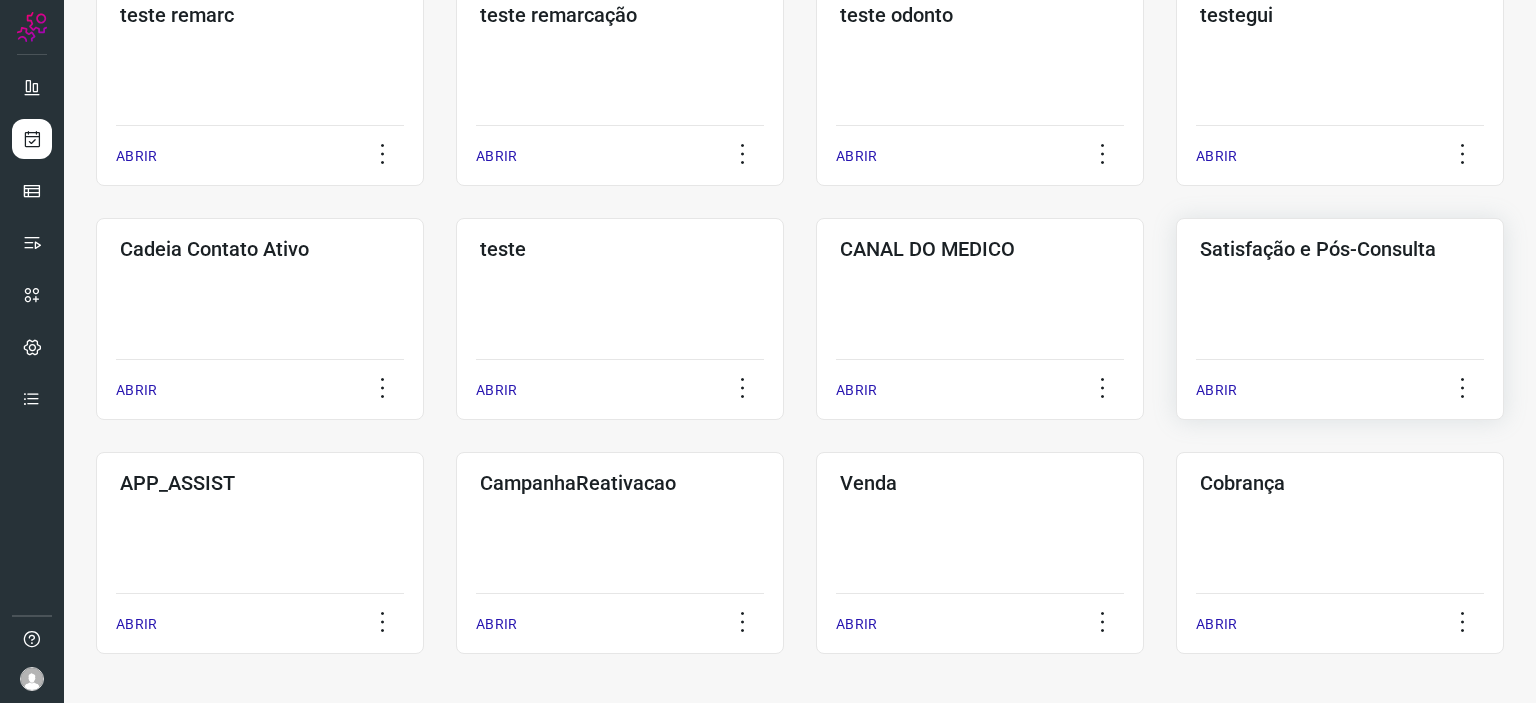 click on "Satisfação e Pós-Consulta  ABRIR" 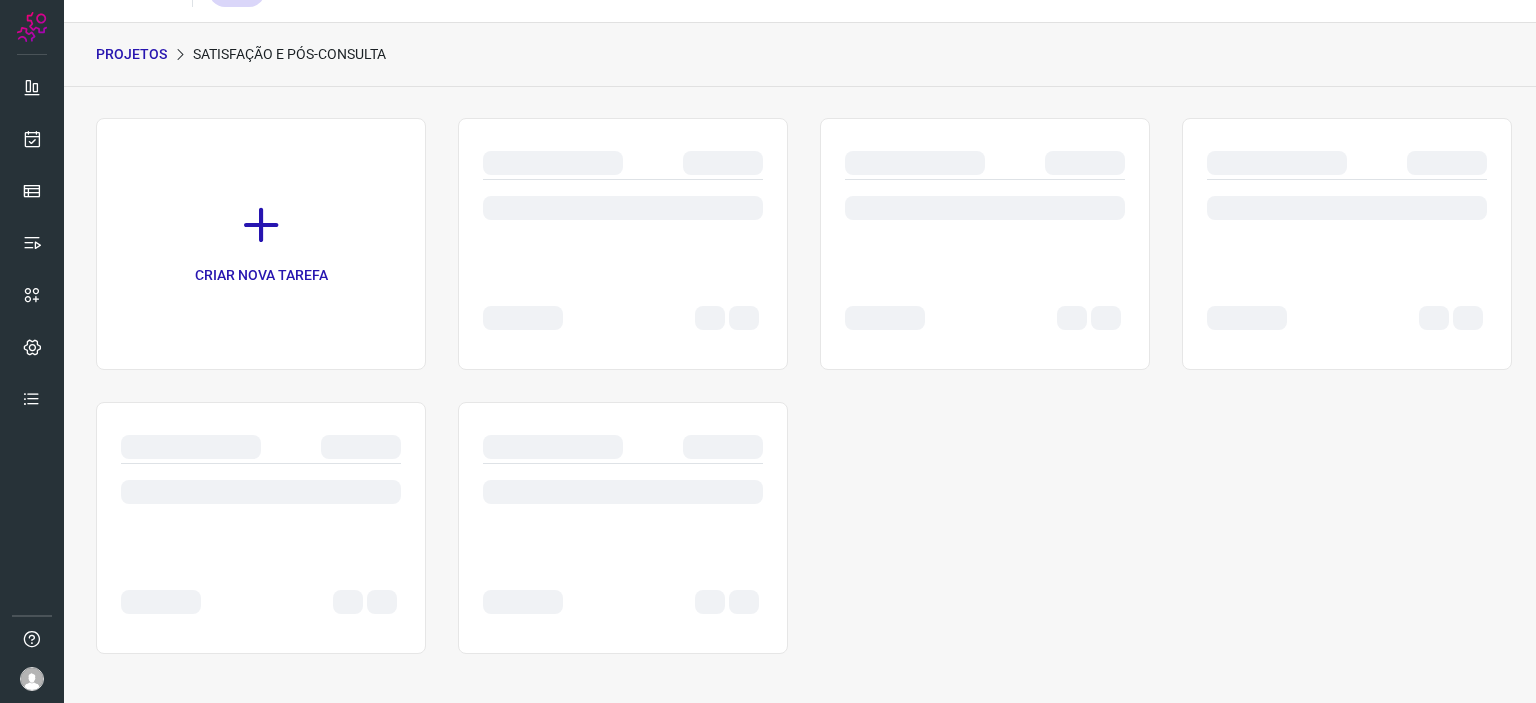 scroll, scrollTop: 0, scrollLeft: 0, axis: both 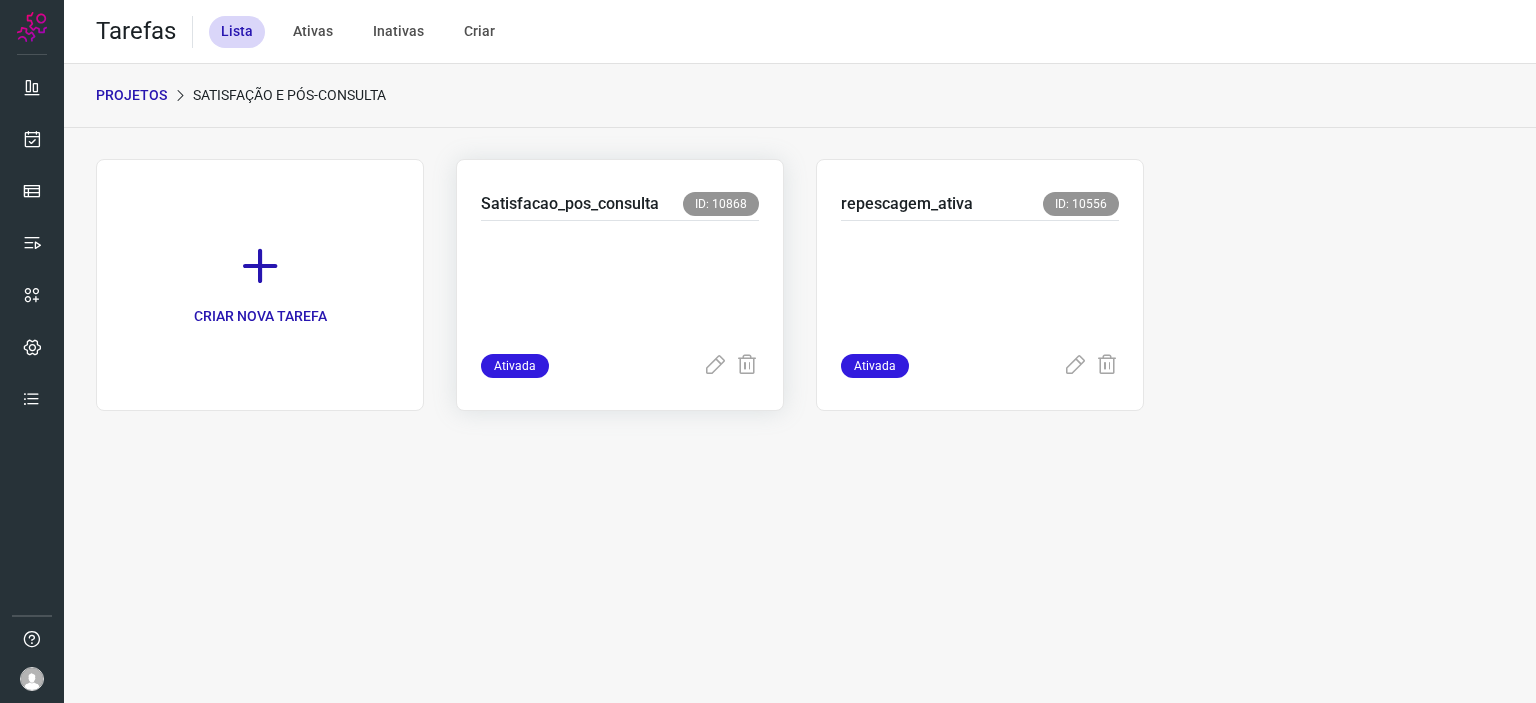 click at bounding box center (620, 287) 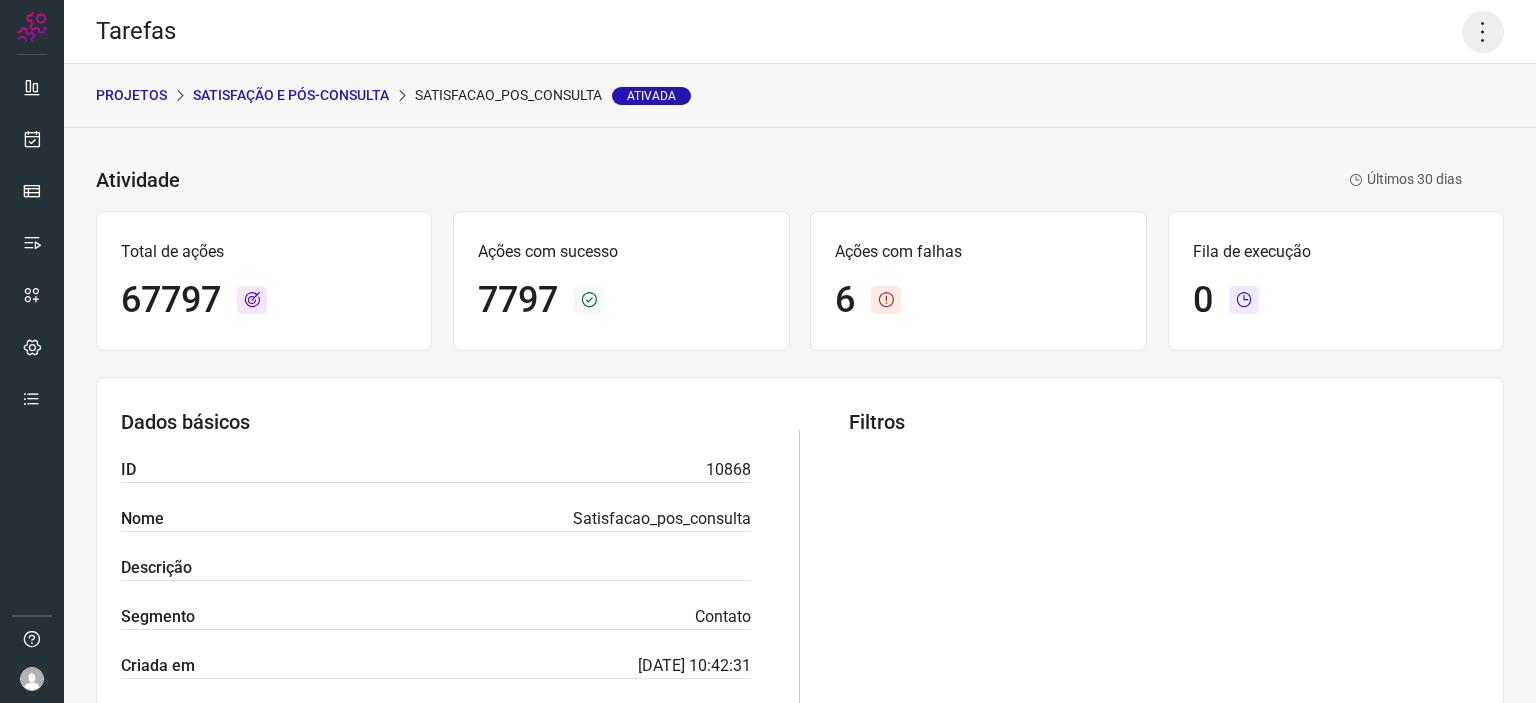 click 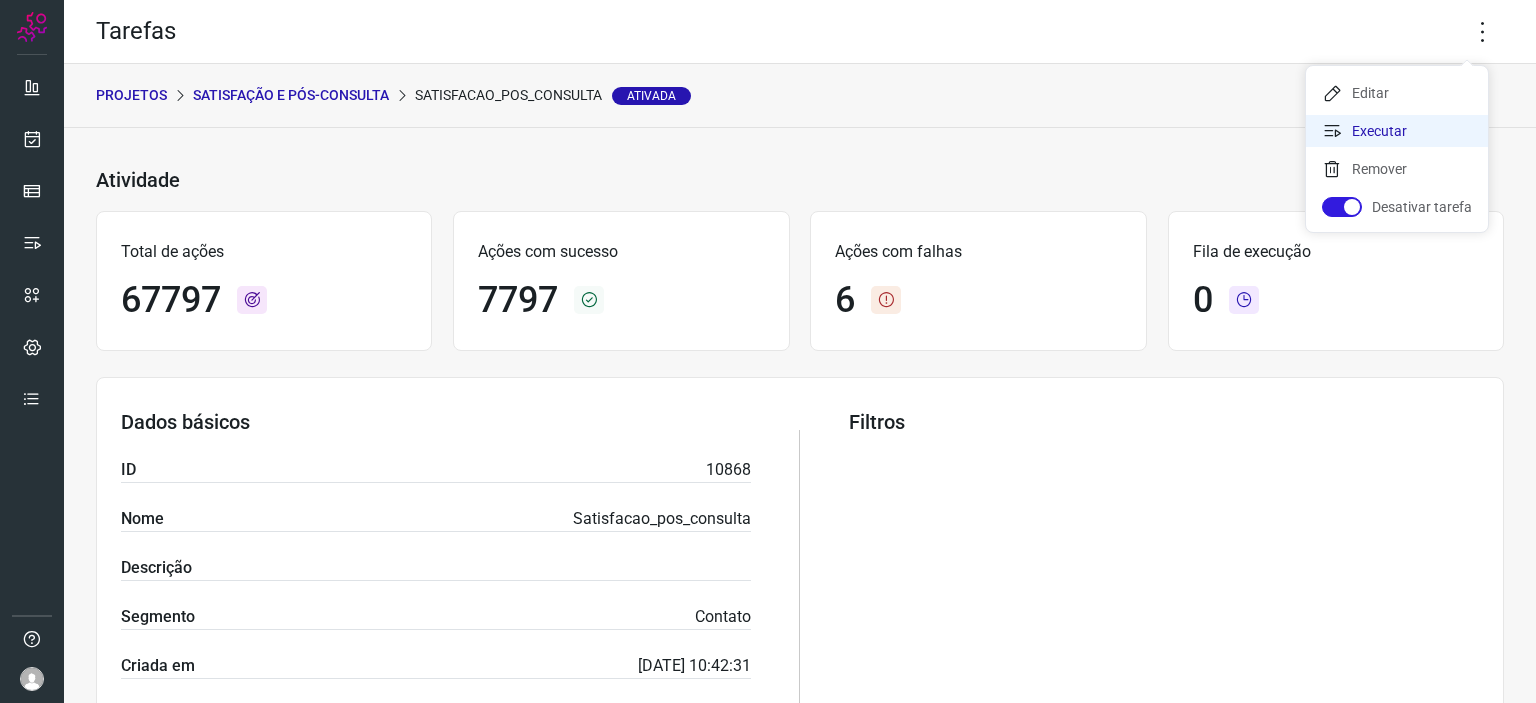 drag, startPoint x: 1379, startPoint y: 131, endPoint x: 1349, endPoint y: 147, distance: 34 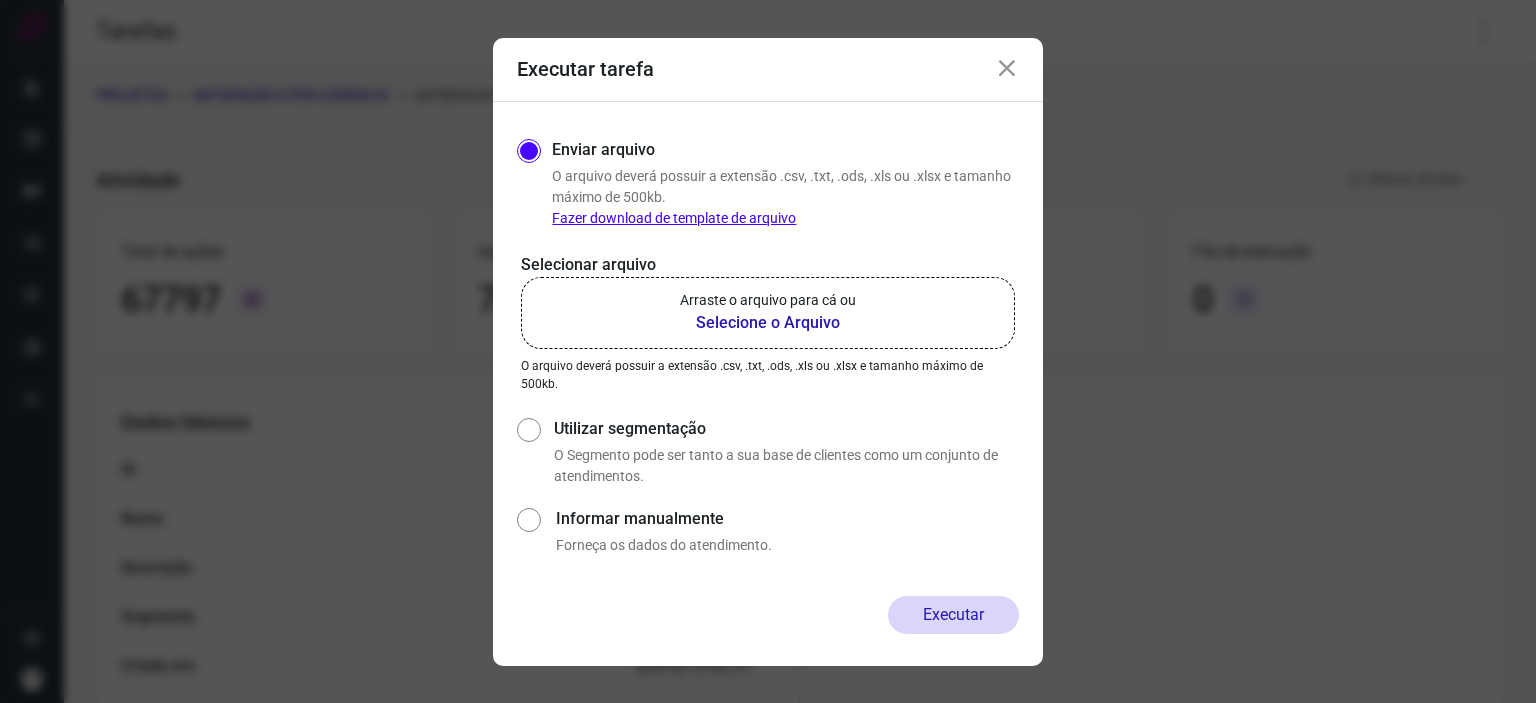 click on "Selecione o Arquivo" at bounding box center (768, 323) 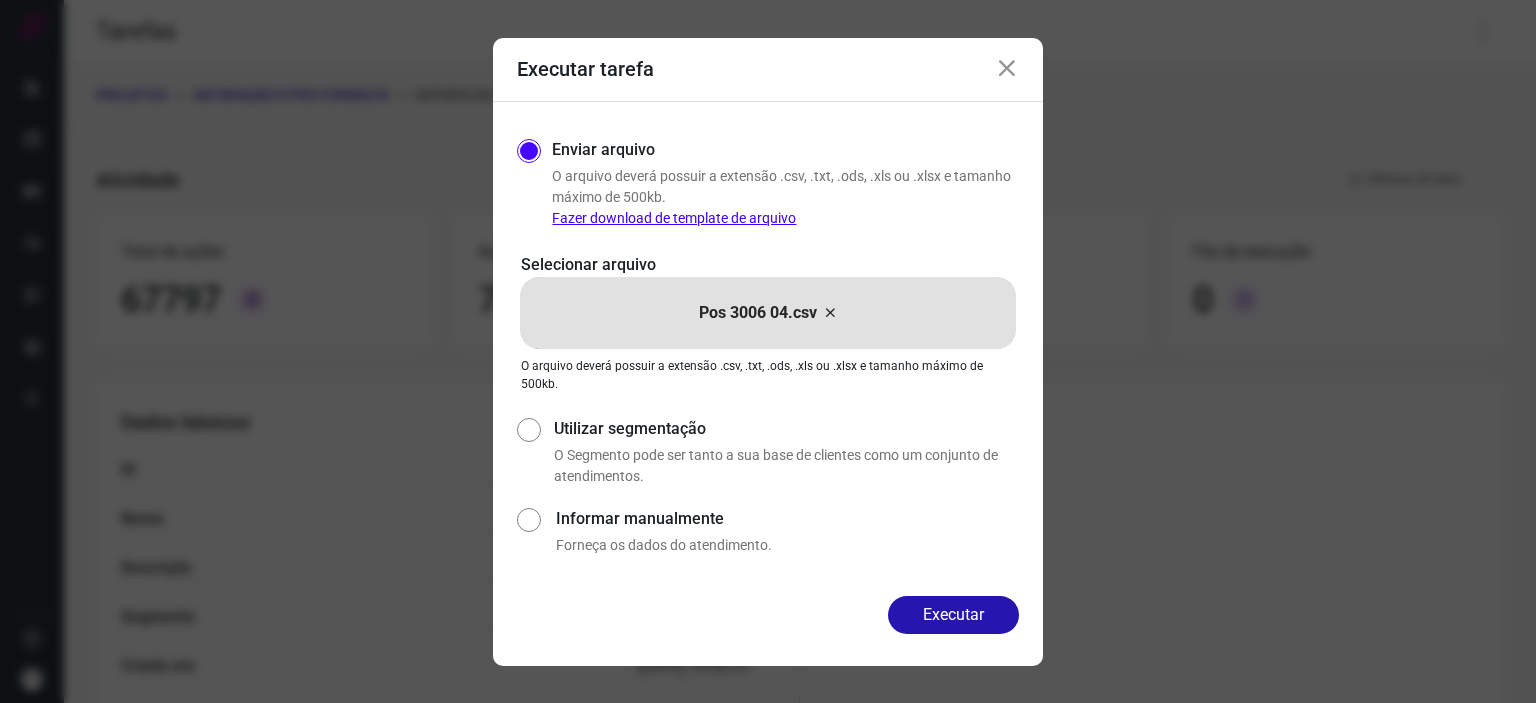 drag, startPoint x: 1001, startPoint y: 68, endPoint x: 1043, endPoint y: 62, distance: 42.426407 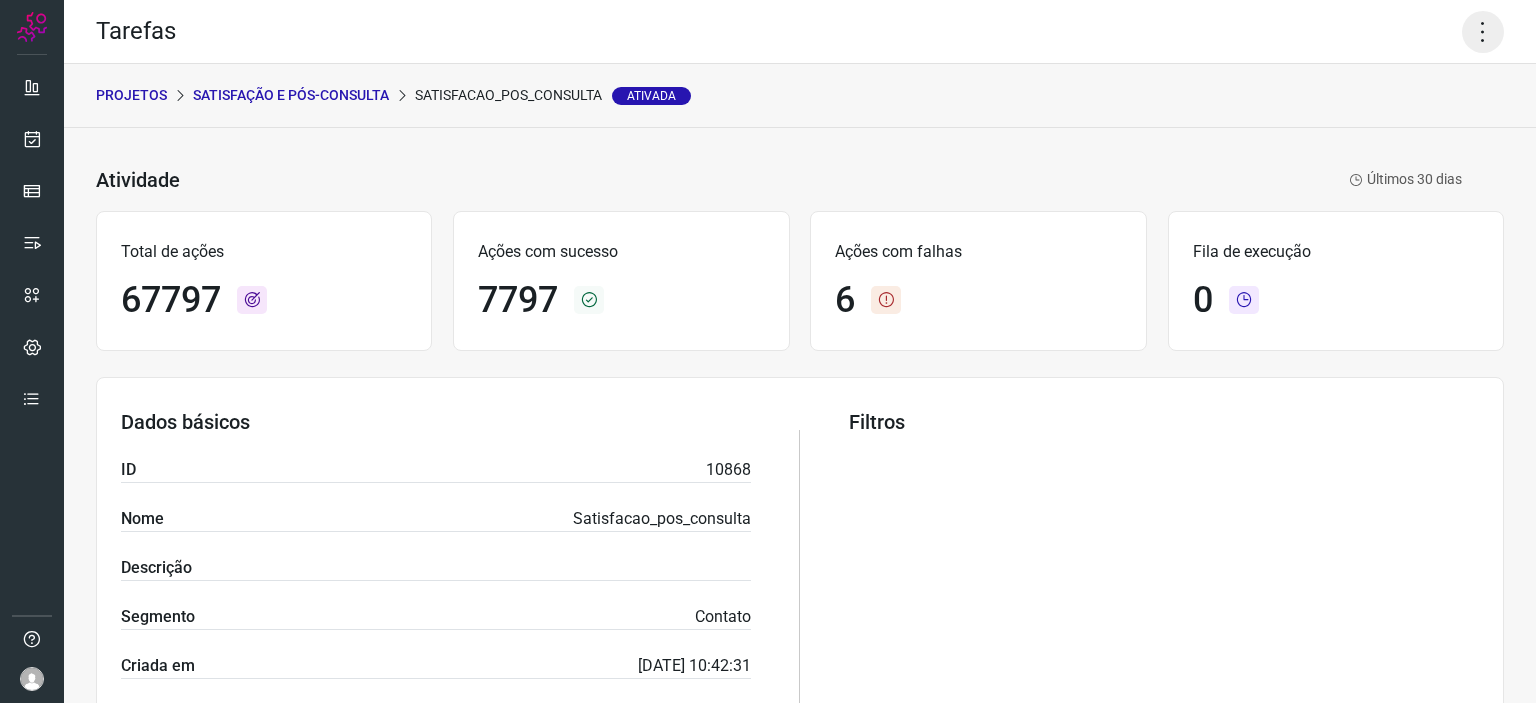 click 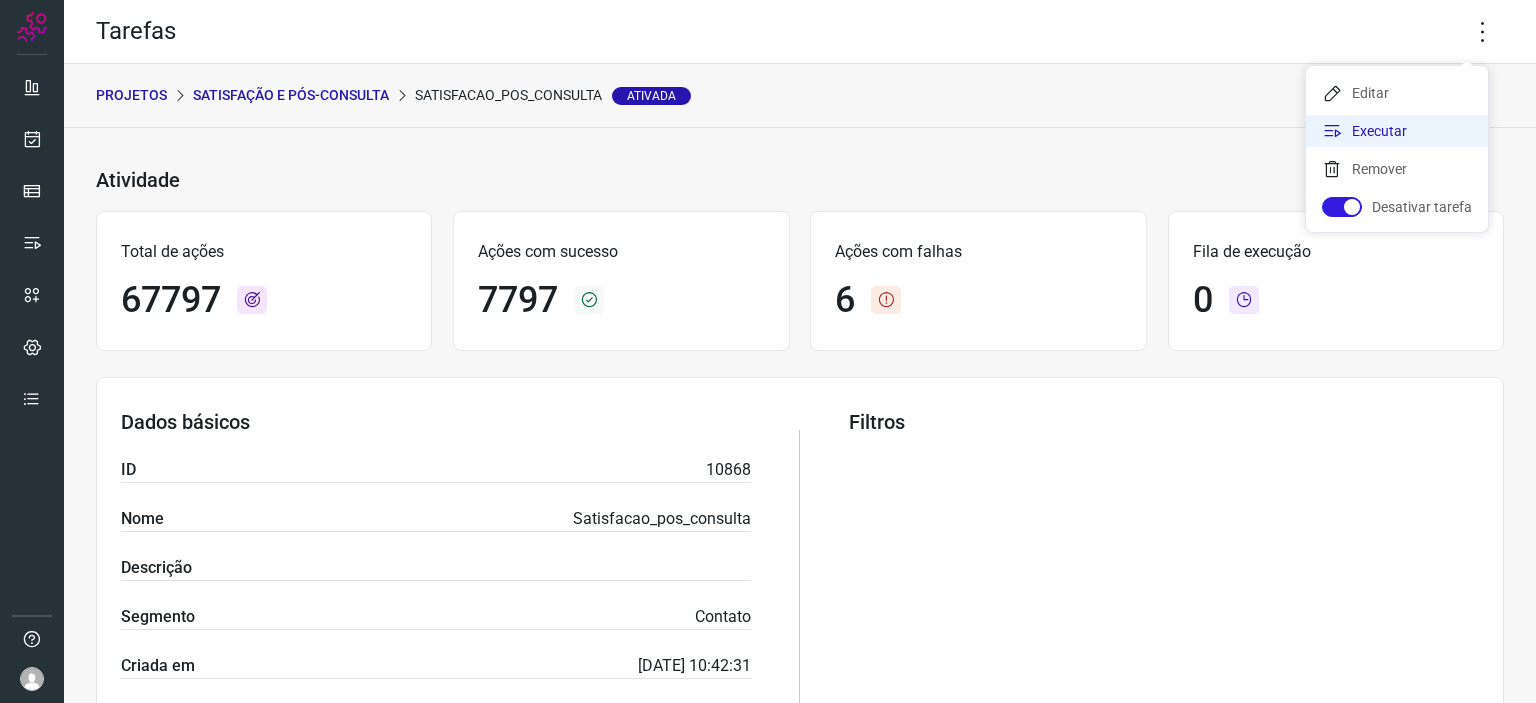 click on "Executar" 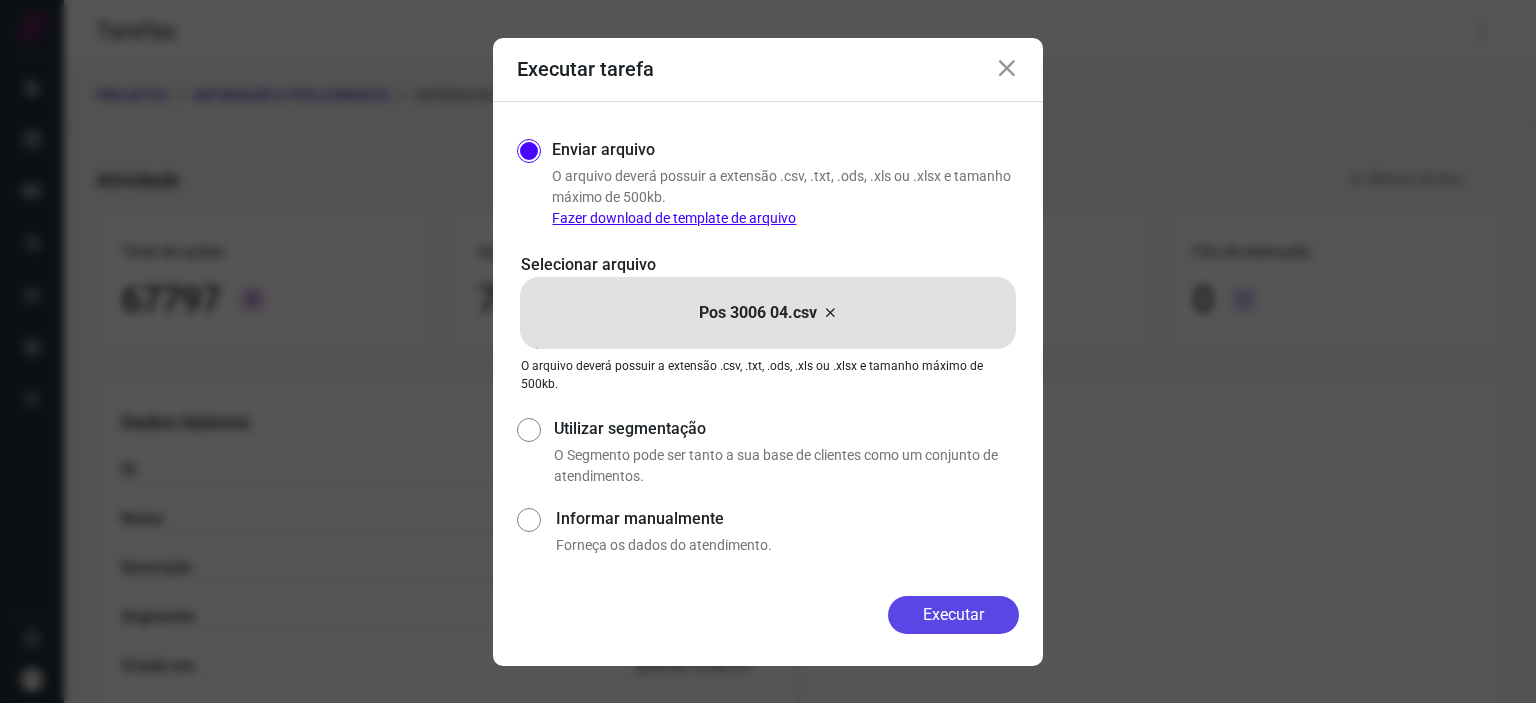 click on "Executar" at bounding box center [953, 615] 